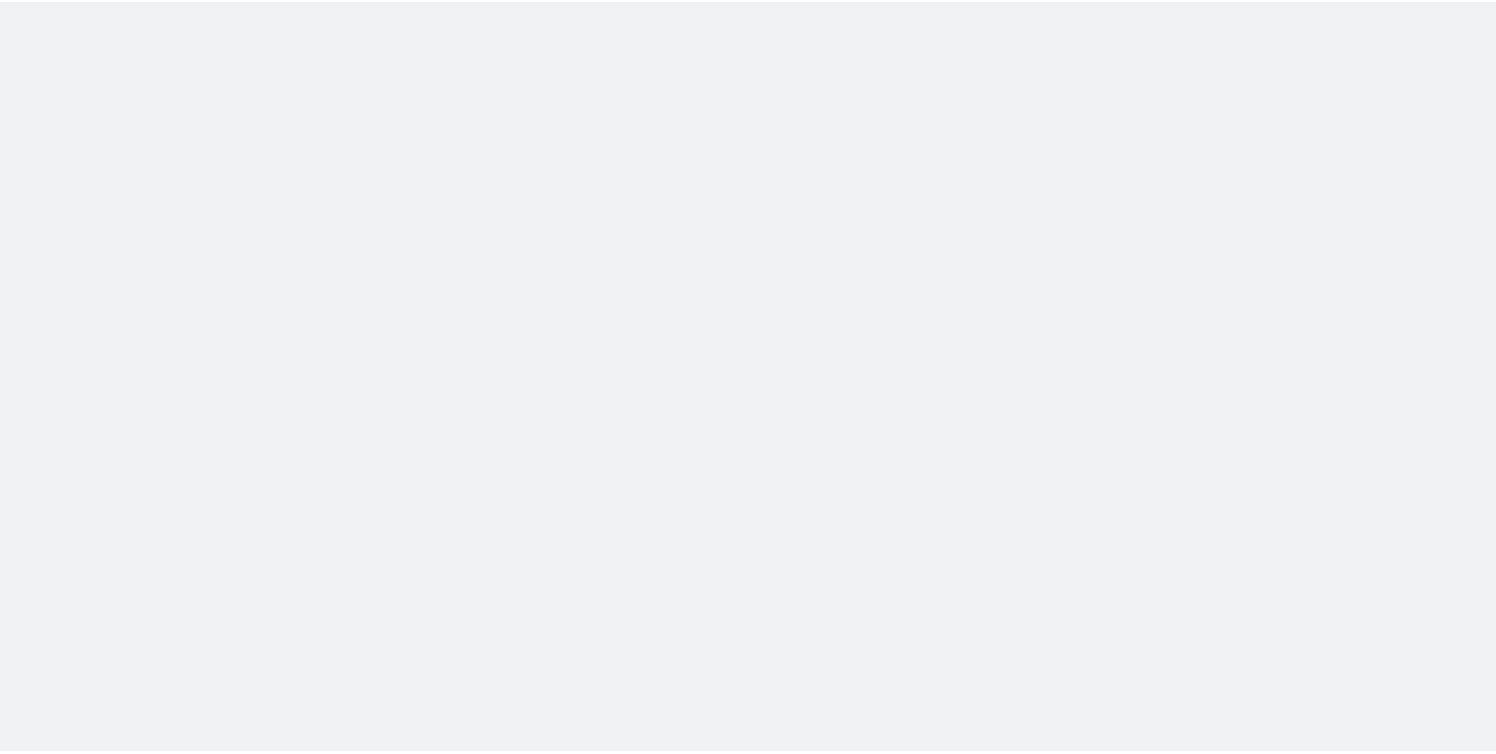 scroll, scrollTop: 0, scrollLeft: 0, axis: both 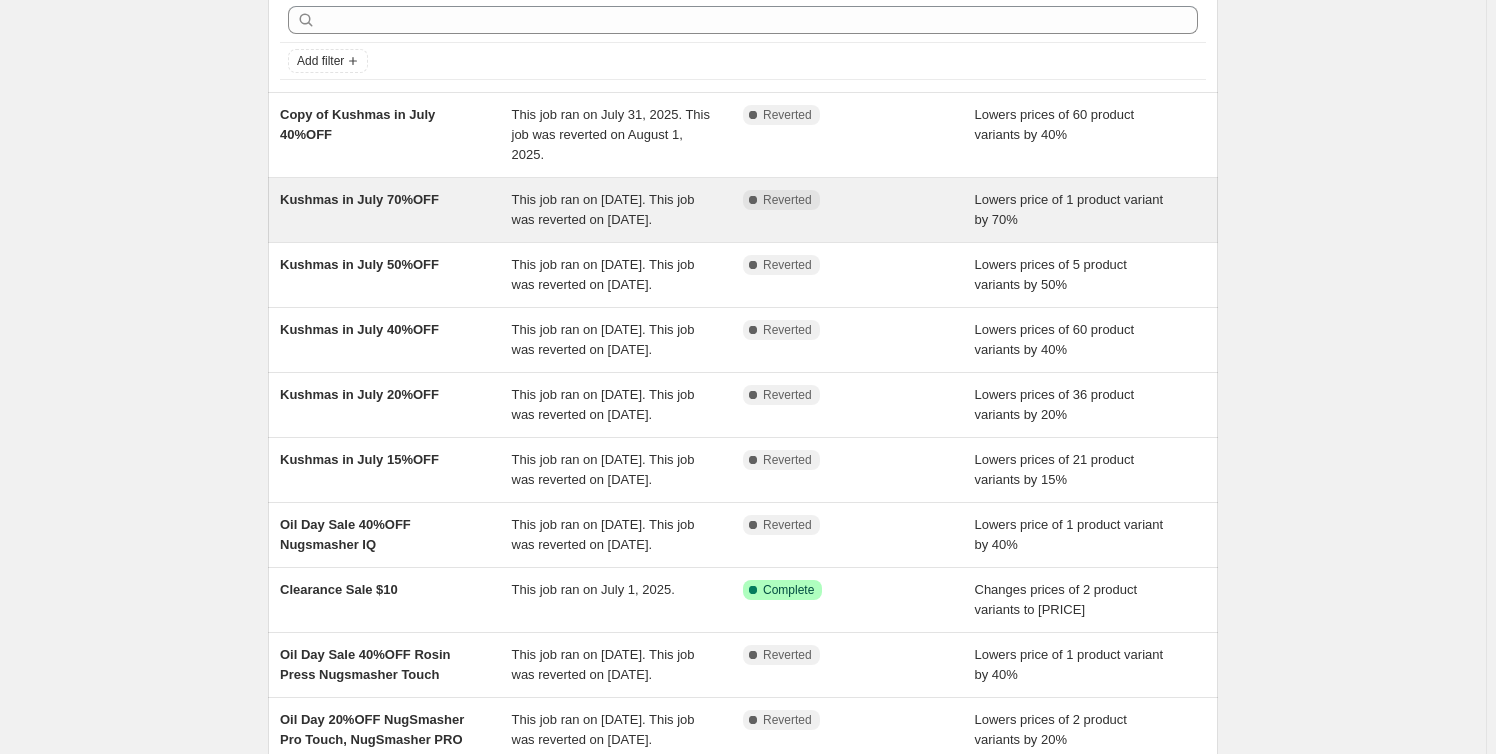 click on "This job ran on [DATE]. This job was reverted on [DATE]." at bounding box center [603, 209] 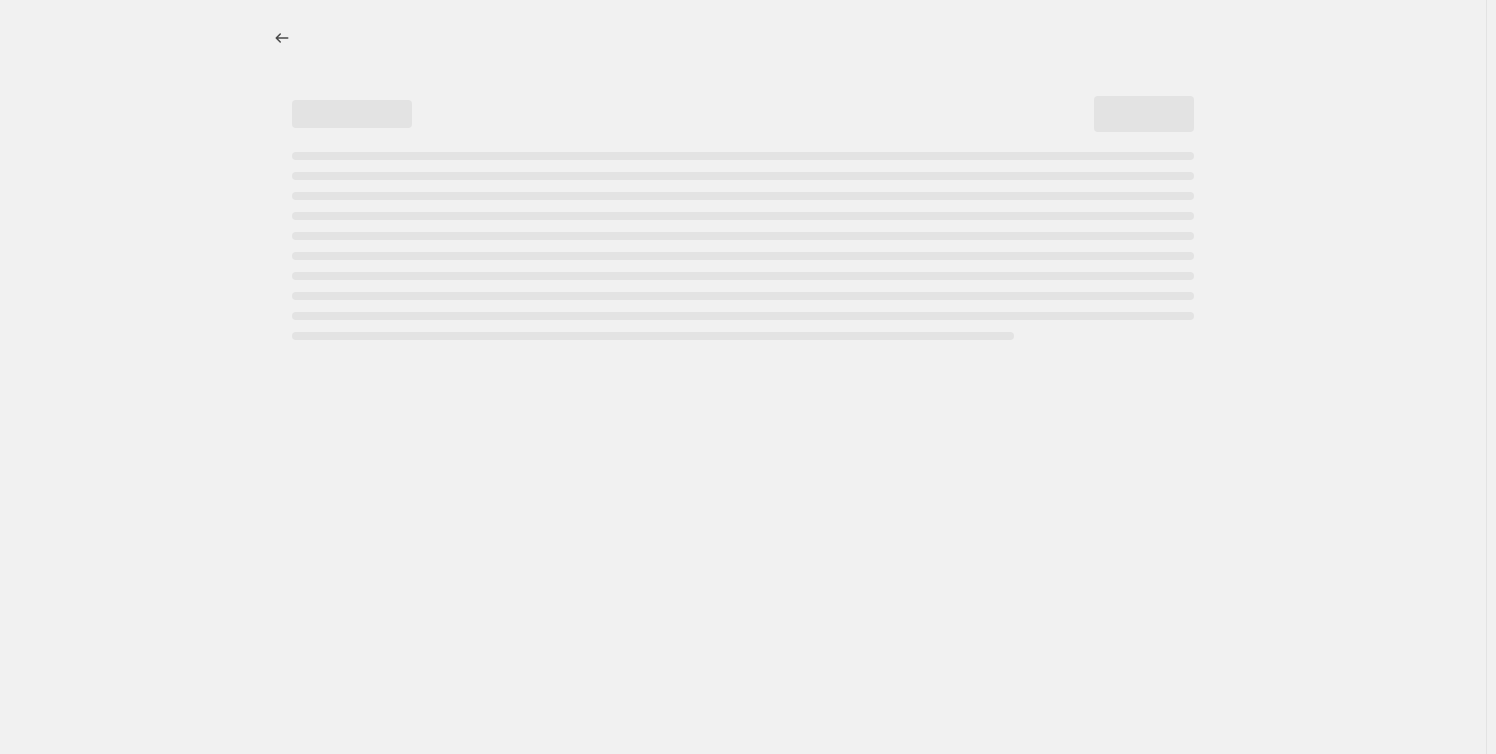 scroll, scrollTop: 0, scrollLeft: 0, axis: both 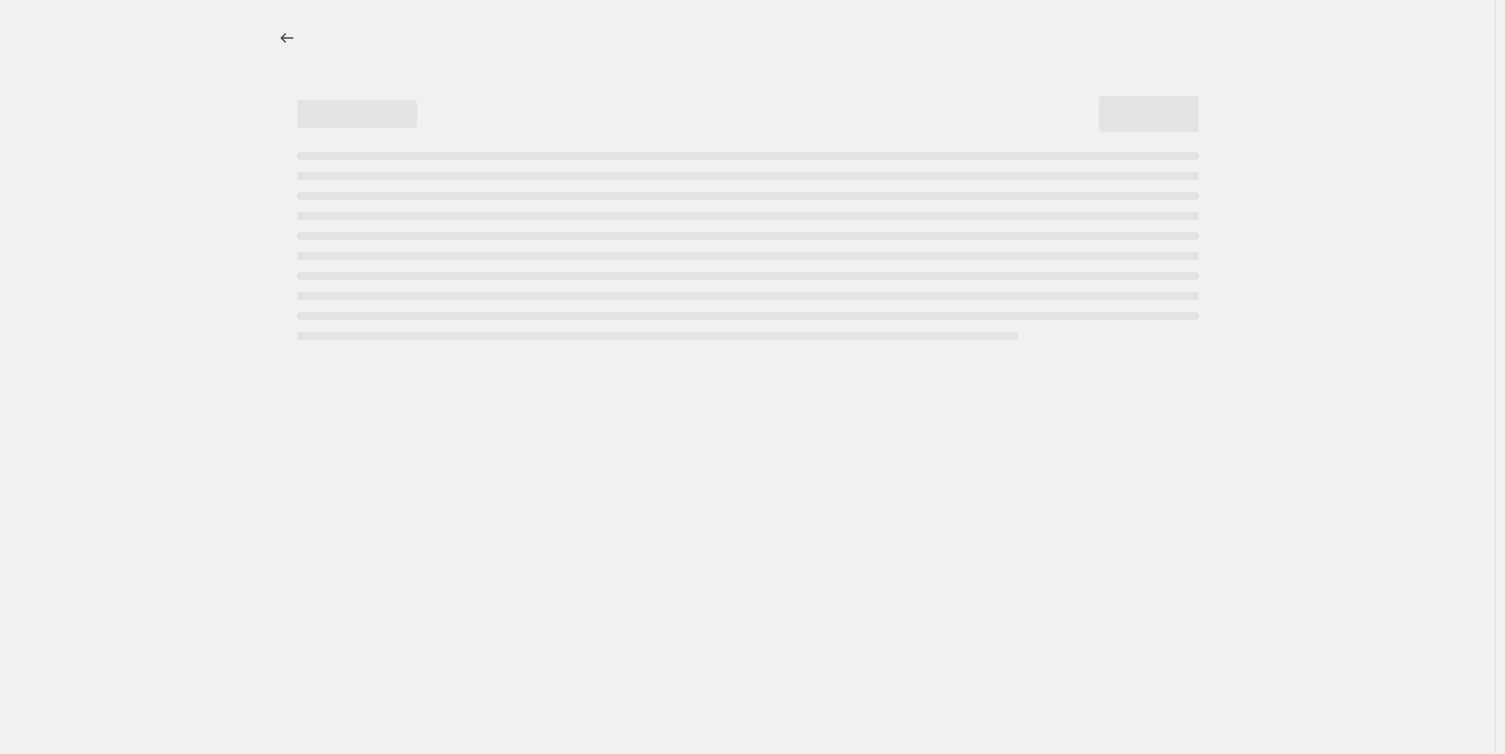 select on "percentage" 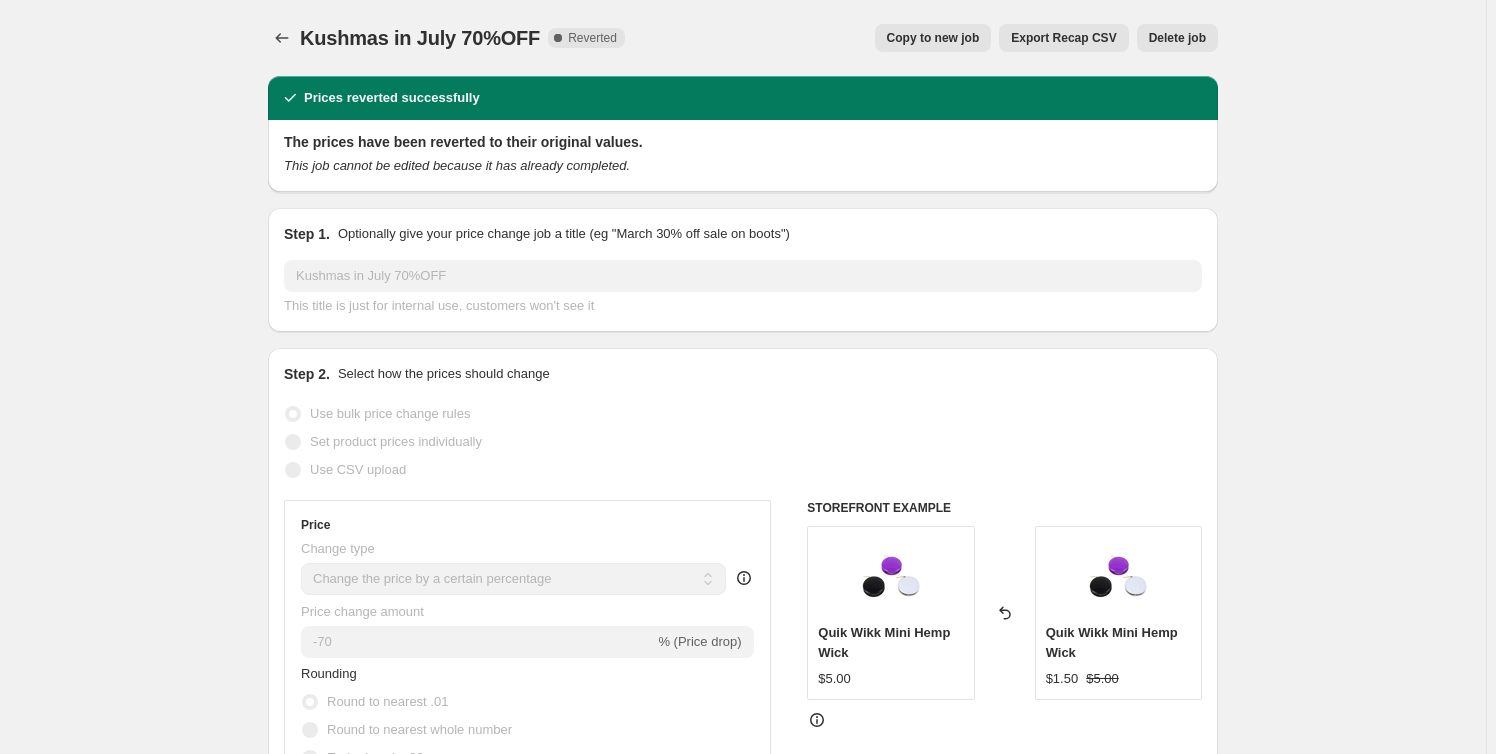 click on "Copy to new job" at bounding box center [933, 38] 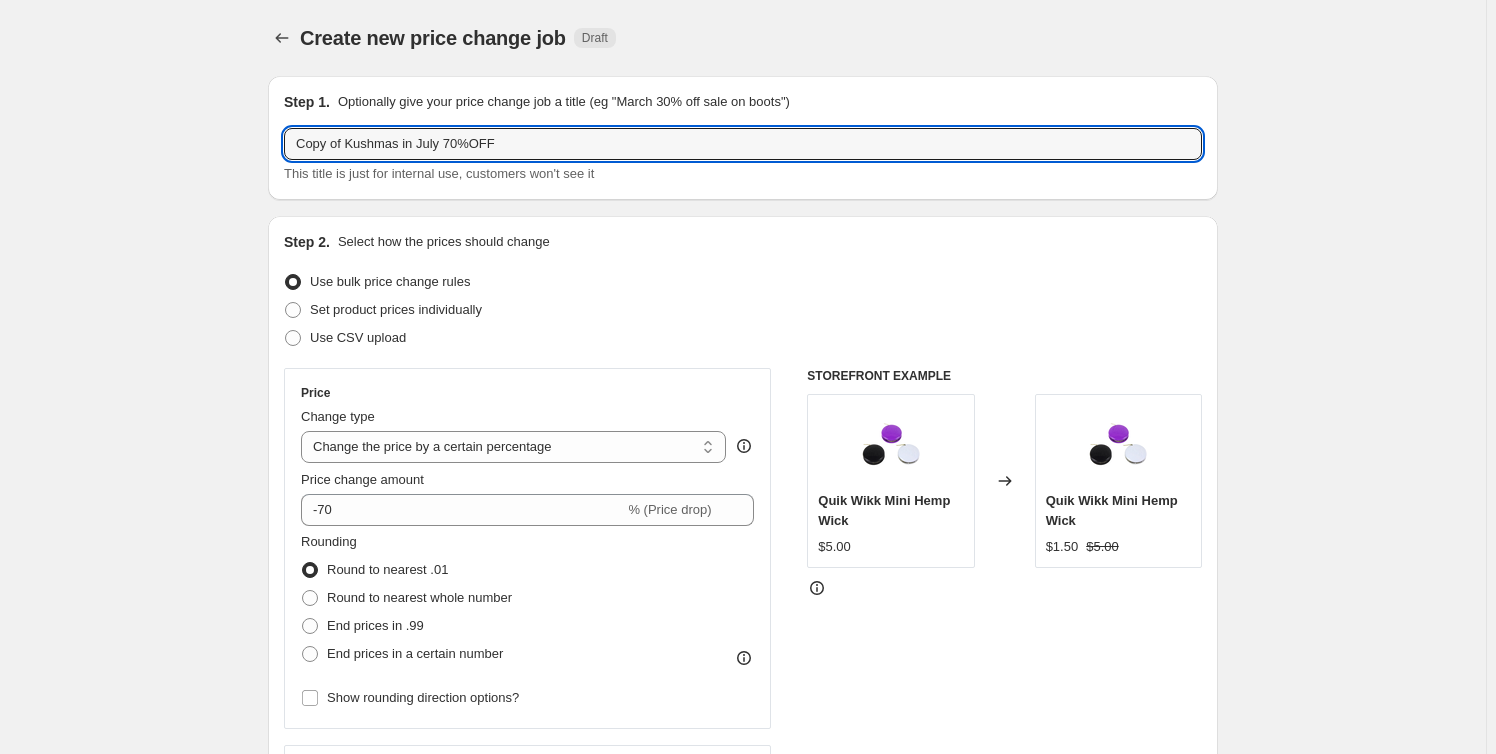 click on "Step 1. Optionally give your price change job a title (eg "[MONTH] [PERCENT]% off sale on boots") Copy of Kushmas in July [PERCENT]%OFF This title is just for internal use, customers won't see it Step 2. Select how the prices should change Use bulk price change rules Set product prices individually Use CSV upload Price Change type Change the price to a certain amount Change the price by a certain amount Change the price by a certain percentage Change the price to the current compare at price (price before sale) Change the price by a certain amount relative to the compare at price Change the price by a certain percentage relative to the compare at price Don't change the price Change the price by a certain percentage relative to the cost per item Change price to certain cost margin Change the price by a certain percentage Price change amount [PERCENT] % (Price drop) Rounding Round to nearest .01 Round to nearest whole number End prices in .99 End prices in a certain number Show rounding direction options? Compare at price [PRICE]" at bounding box center (735, 871) 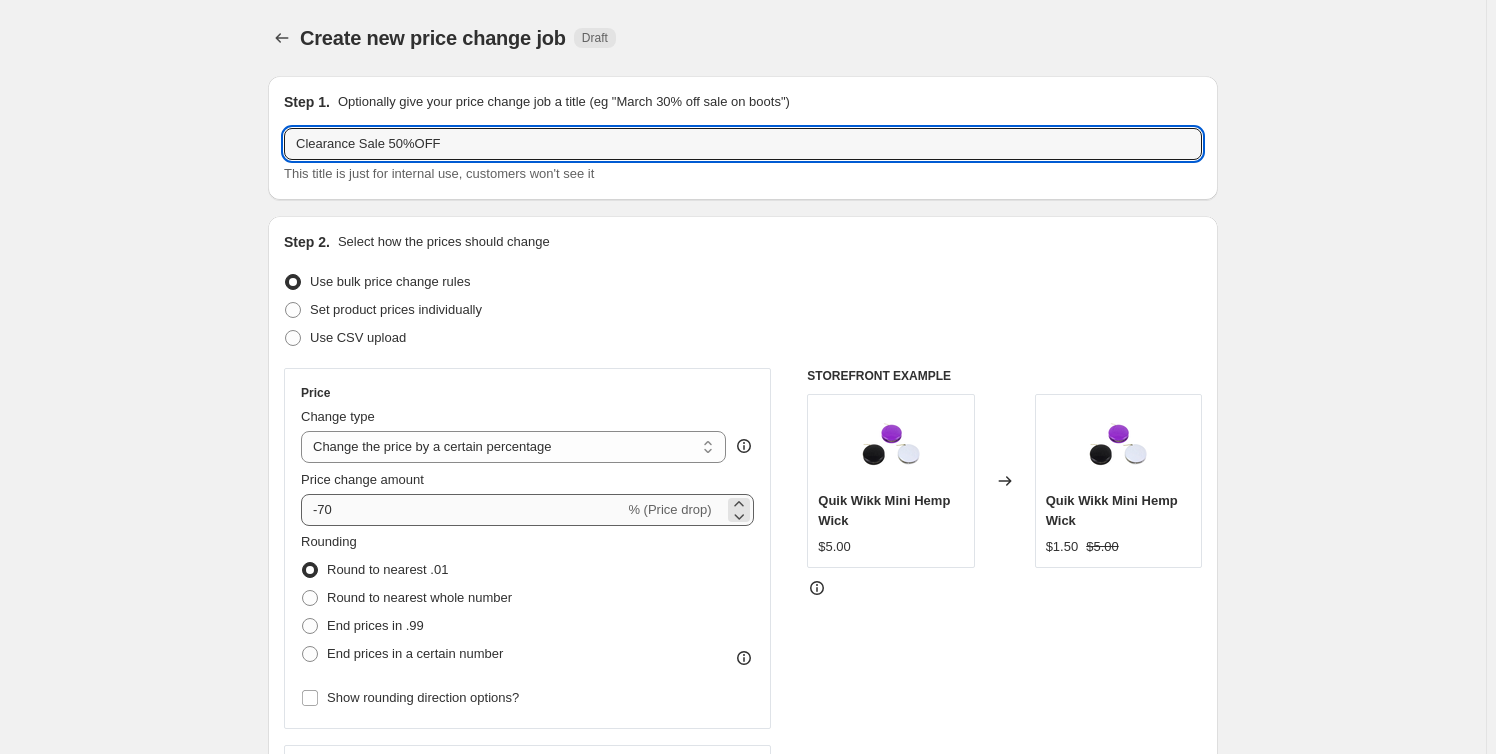 type on "Clearance Sale 50%OFF" 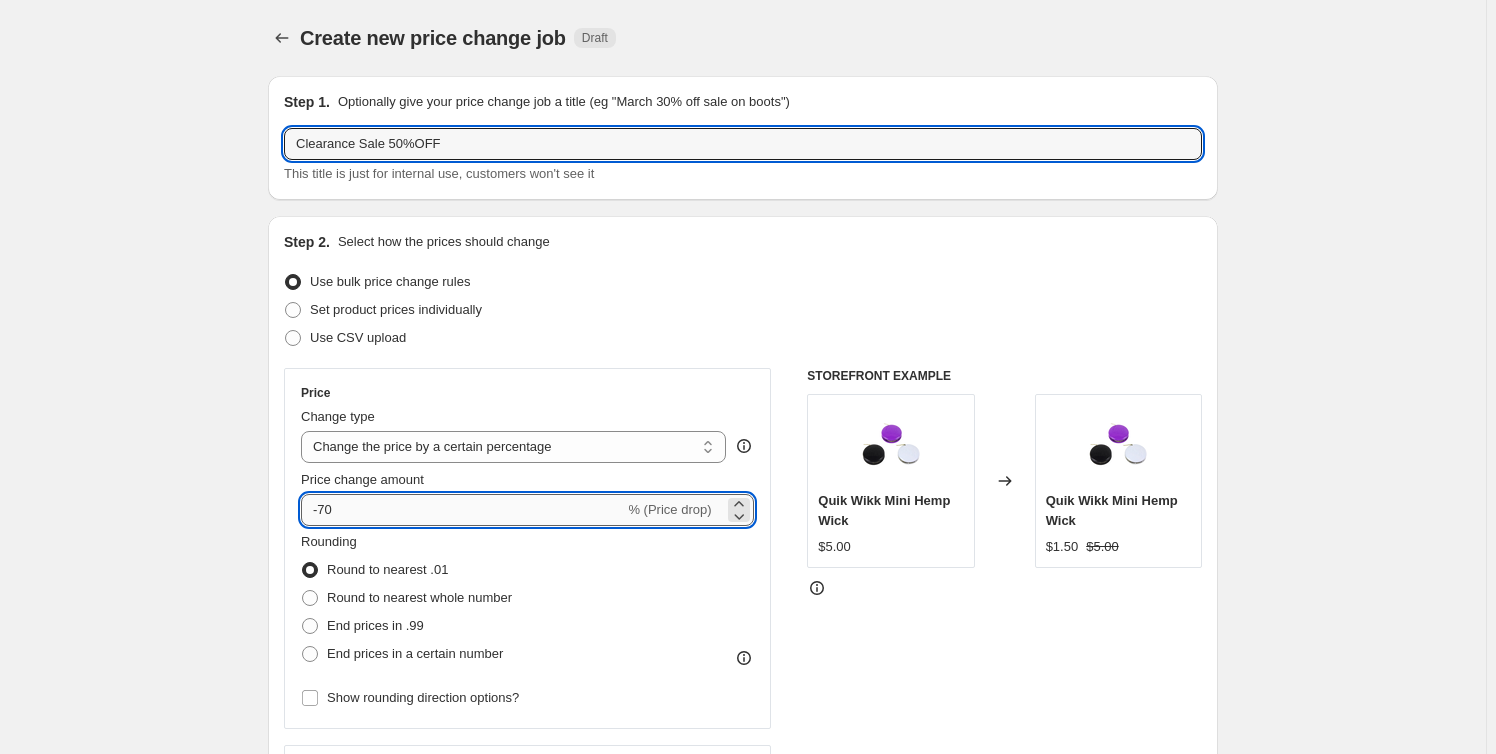 click on "-70" at bounding box center (462, 510) 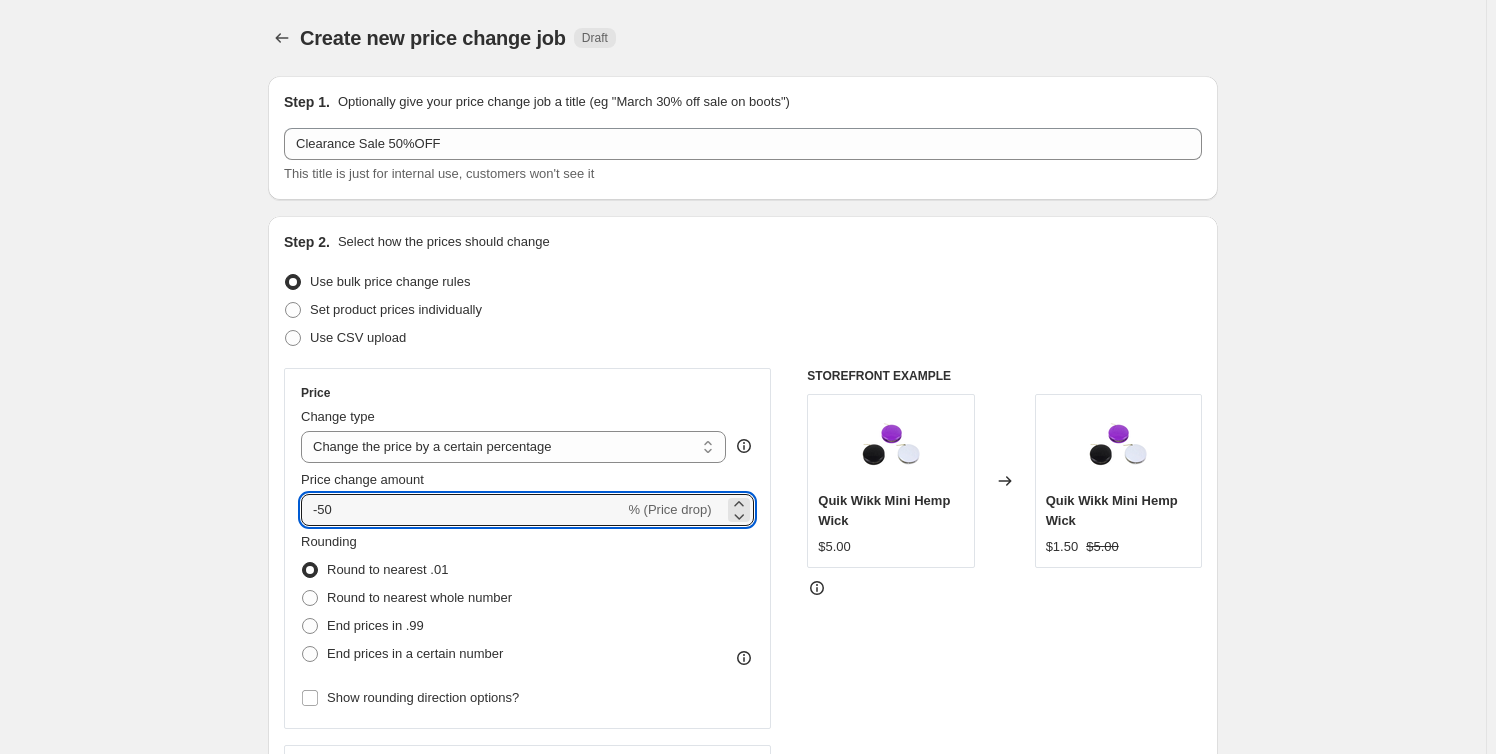 type on "-50" 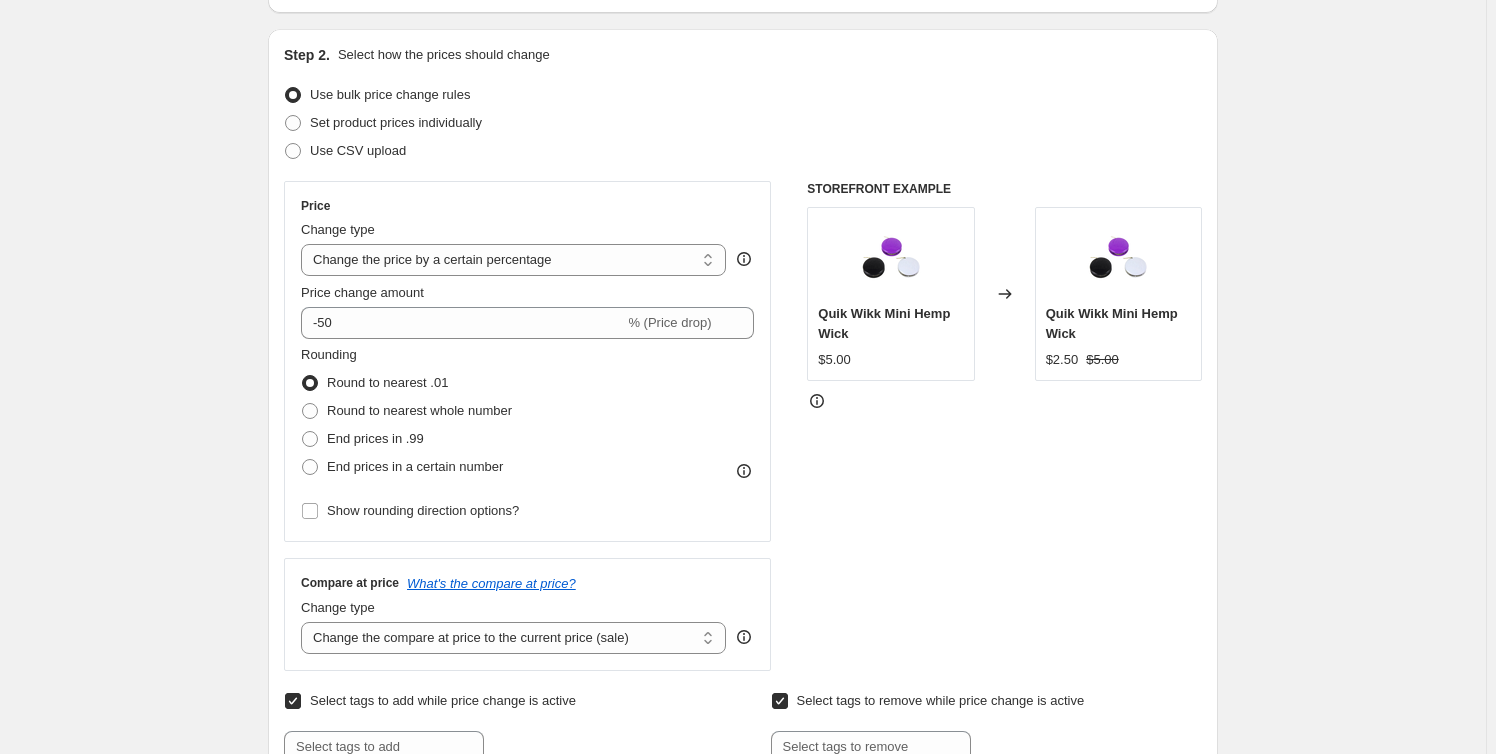scroll, scrollTop: 454, scrollLeft: 0, axis: vertical 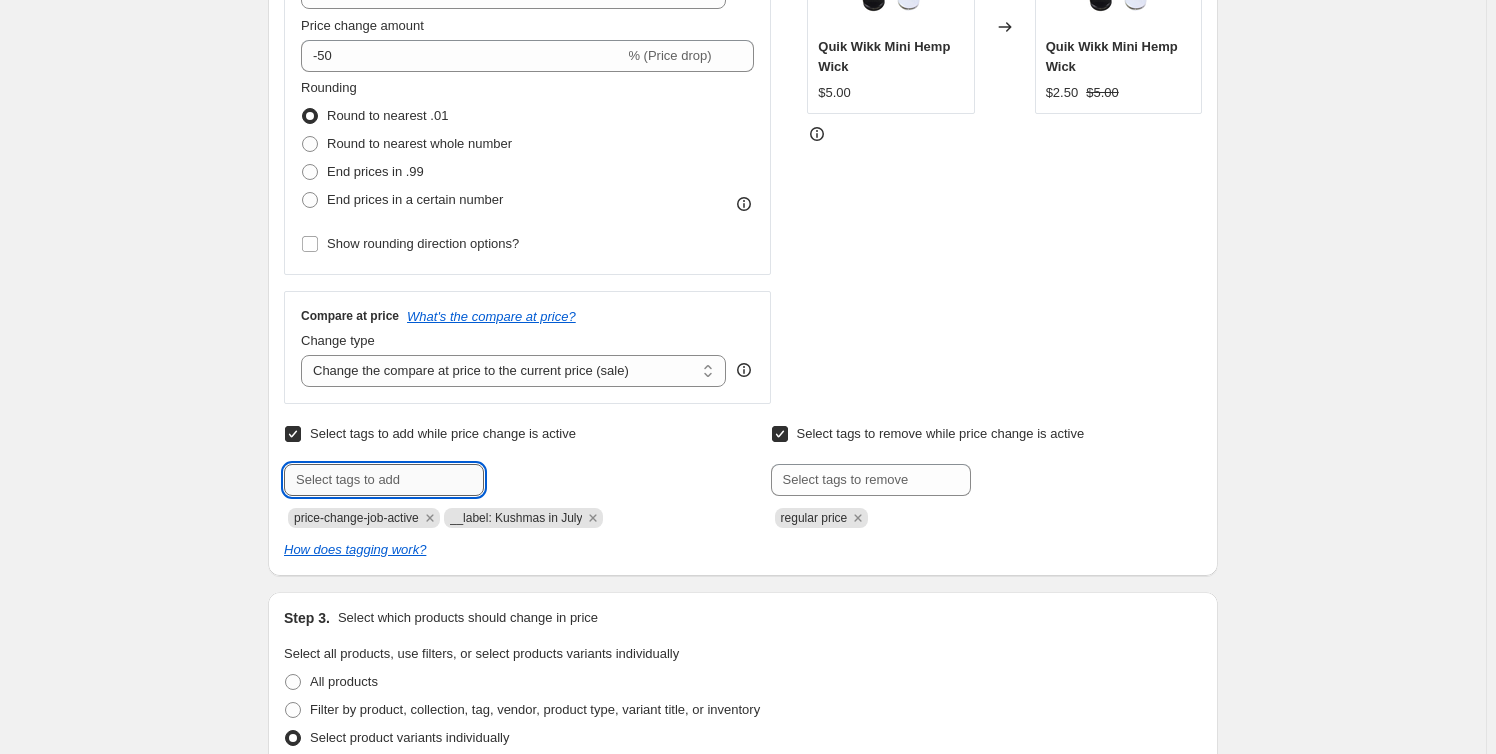 click at bounding box center [384, 480] 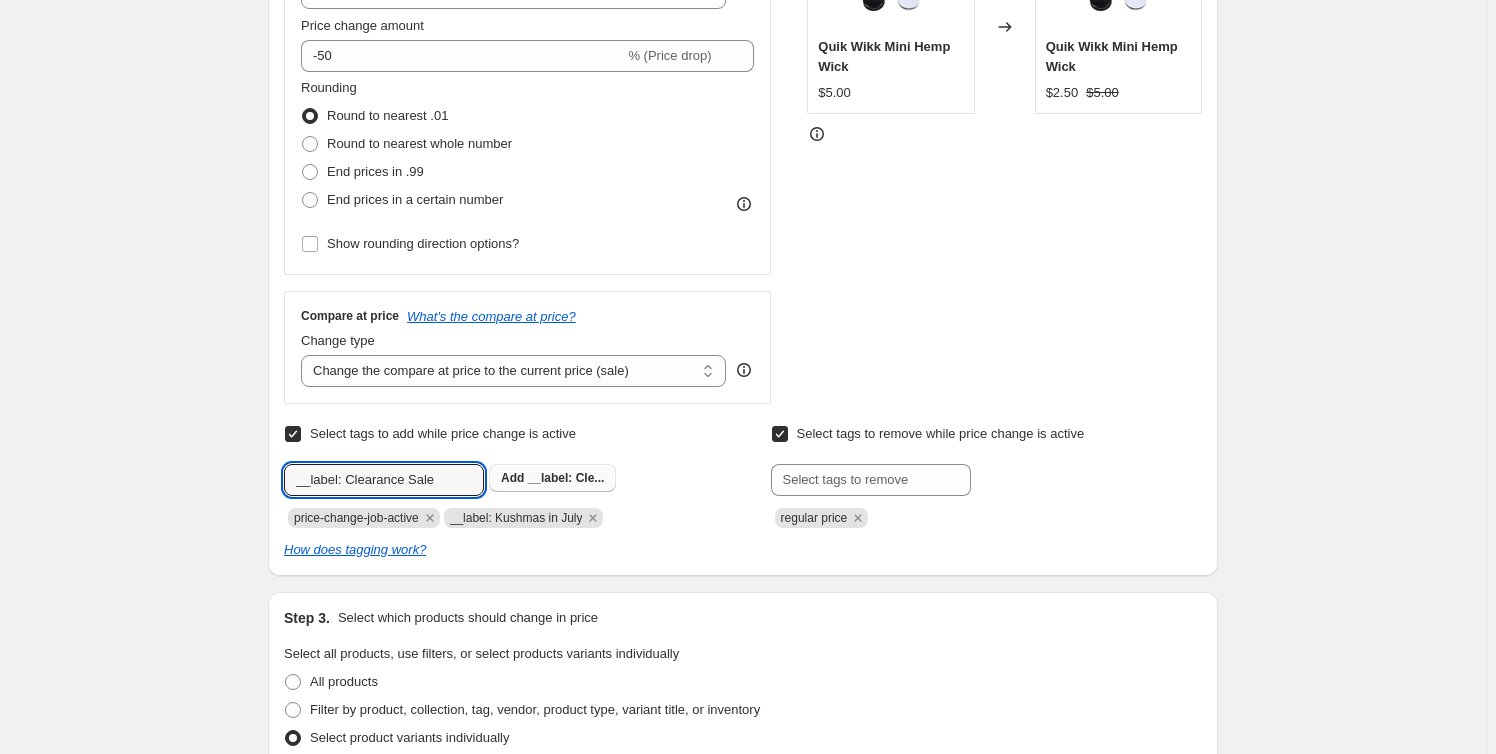 type on "__label: Clearance Sale" 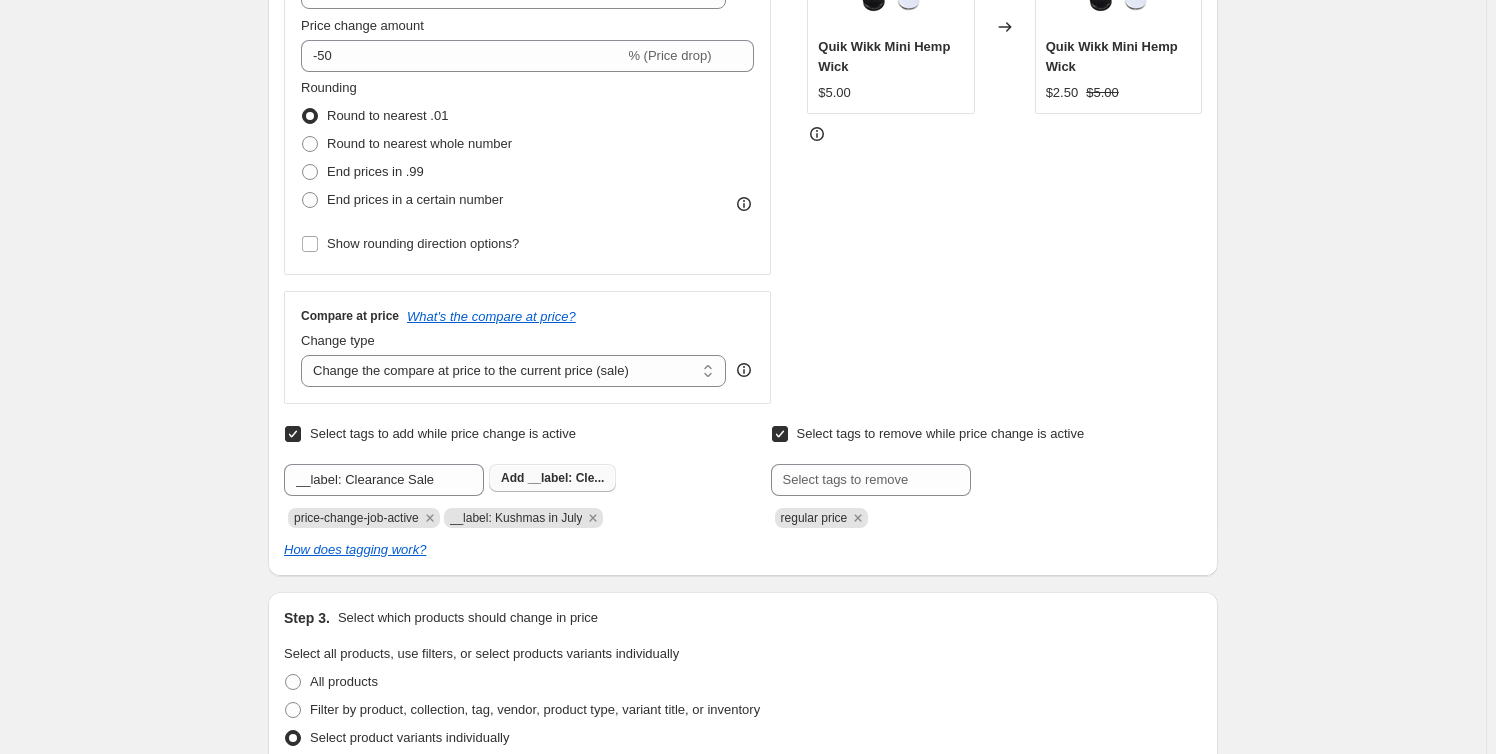 click on "__label: Cle..." at bounding box center (566, 478) 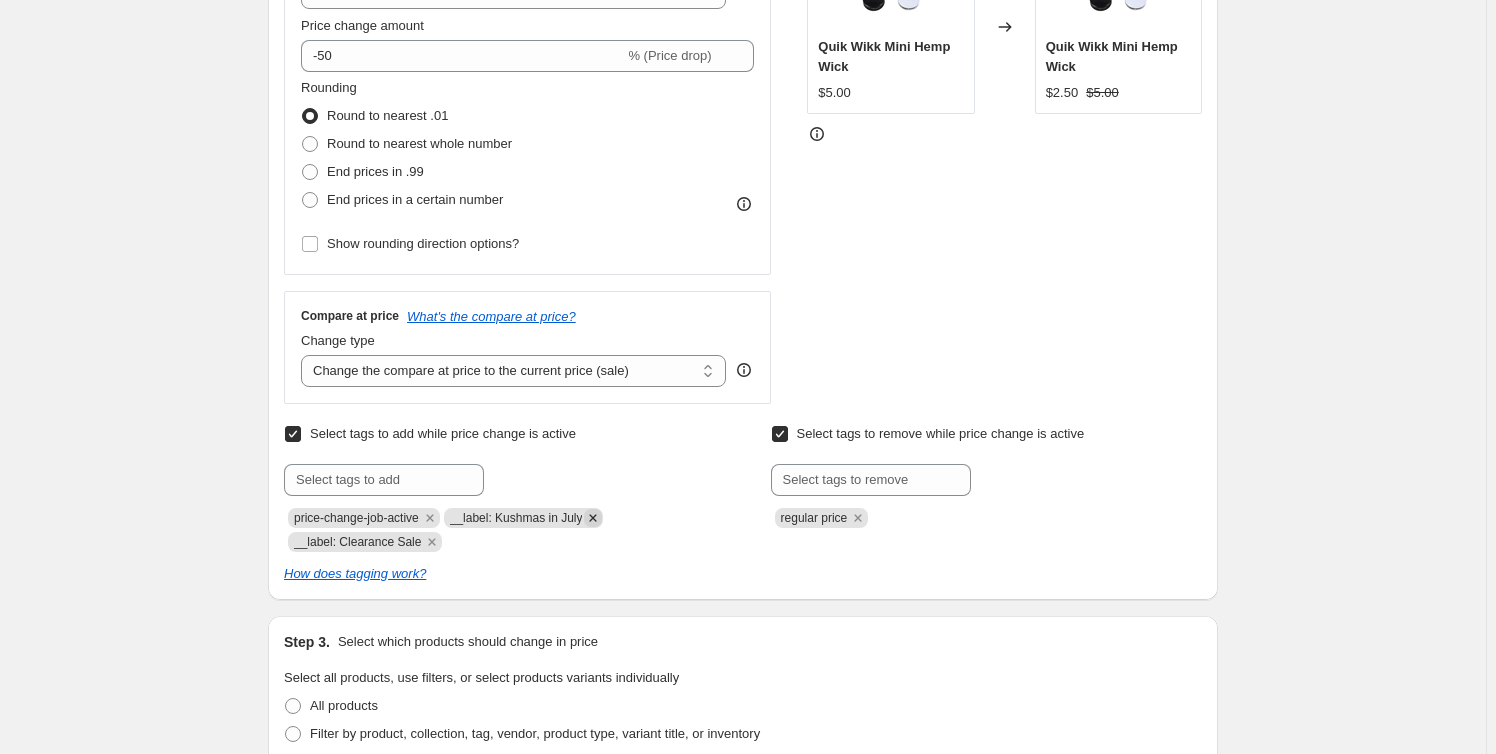 click 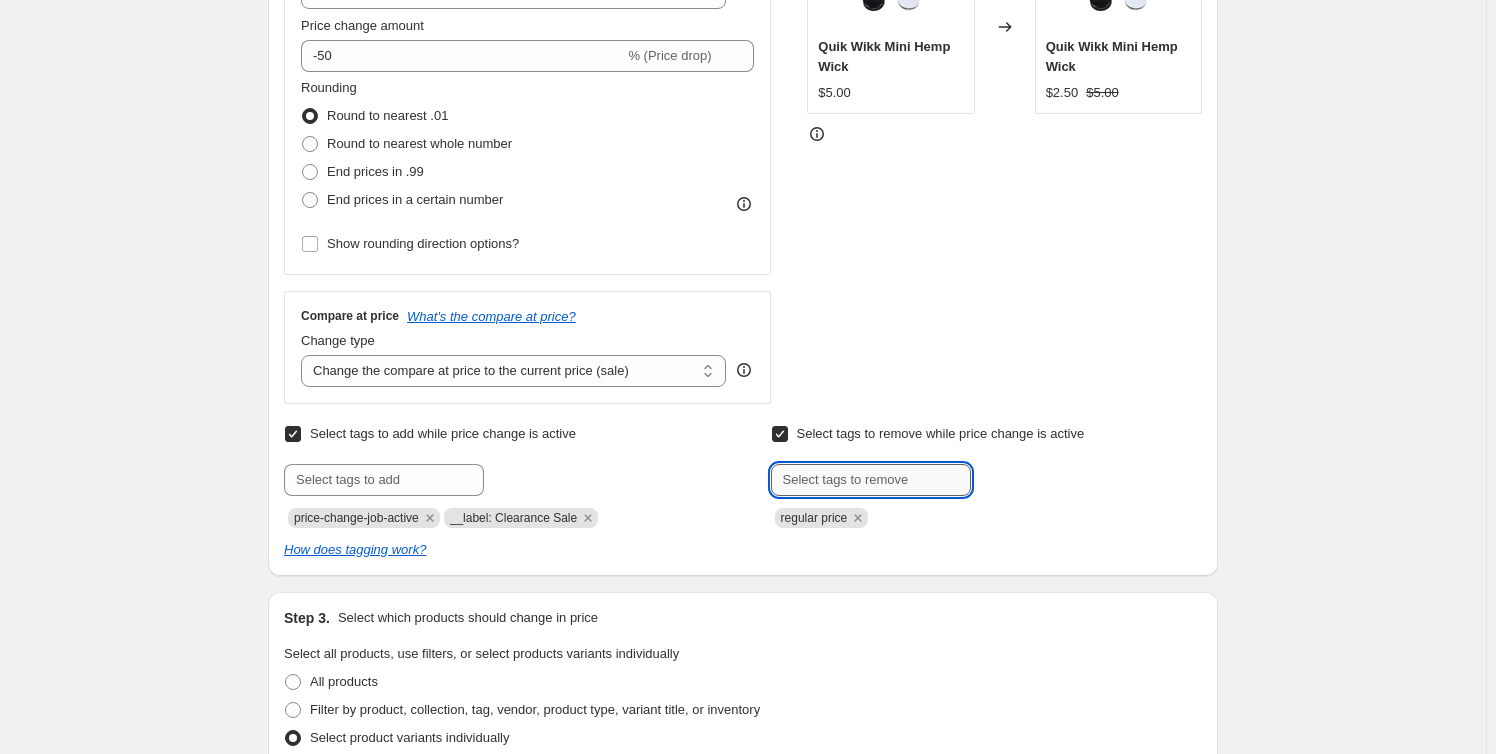 click at bounding box center [871, 480] 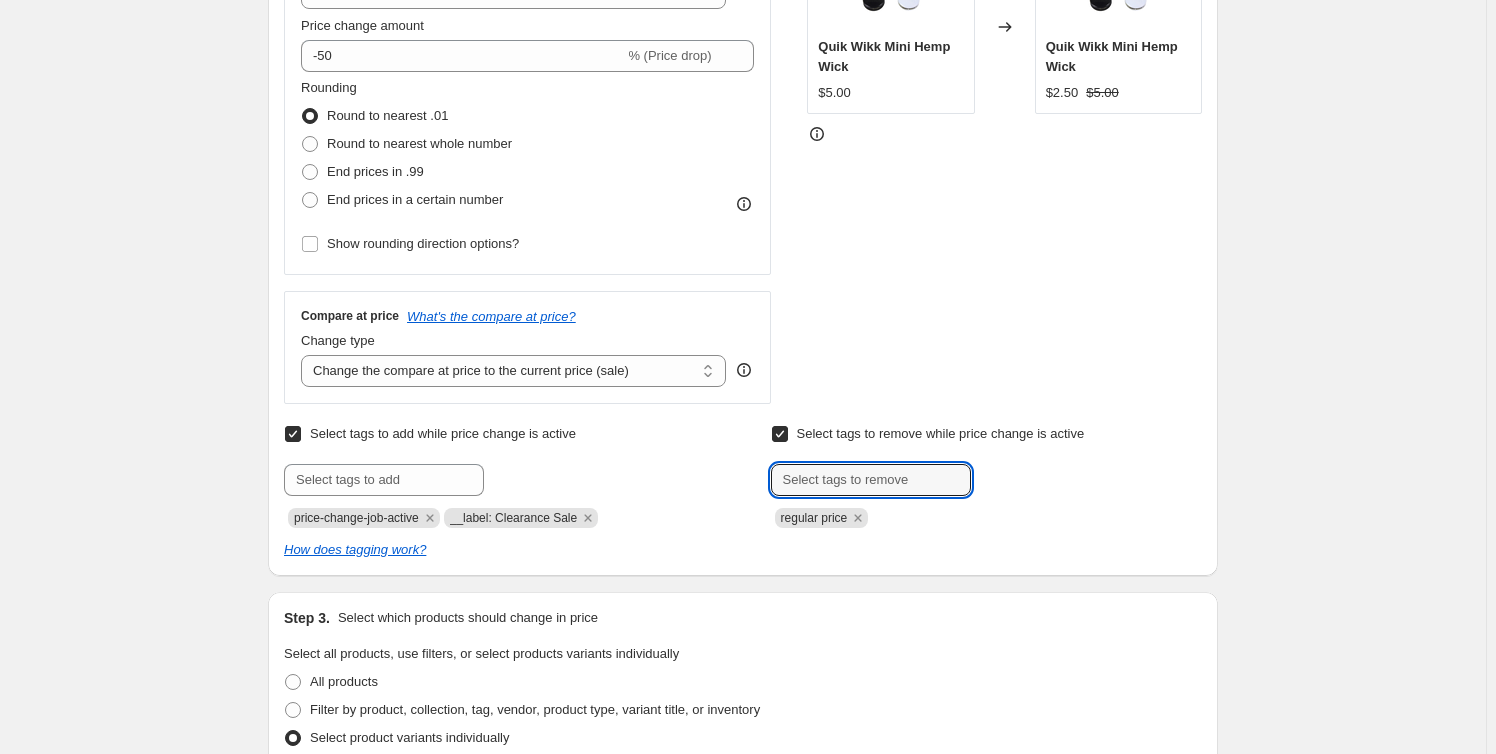 click on "Submit regular price" at bounding box center [986, 496] 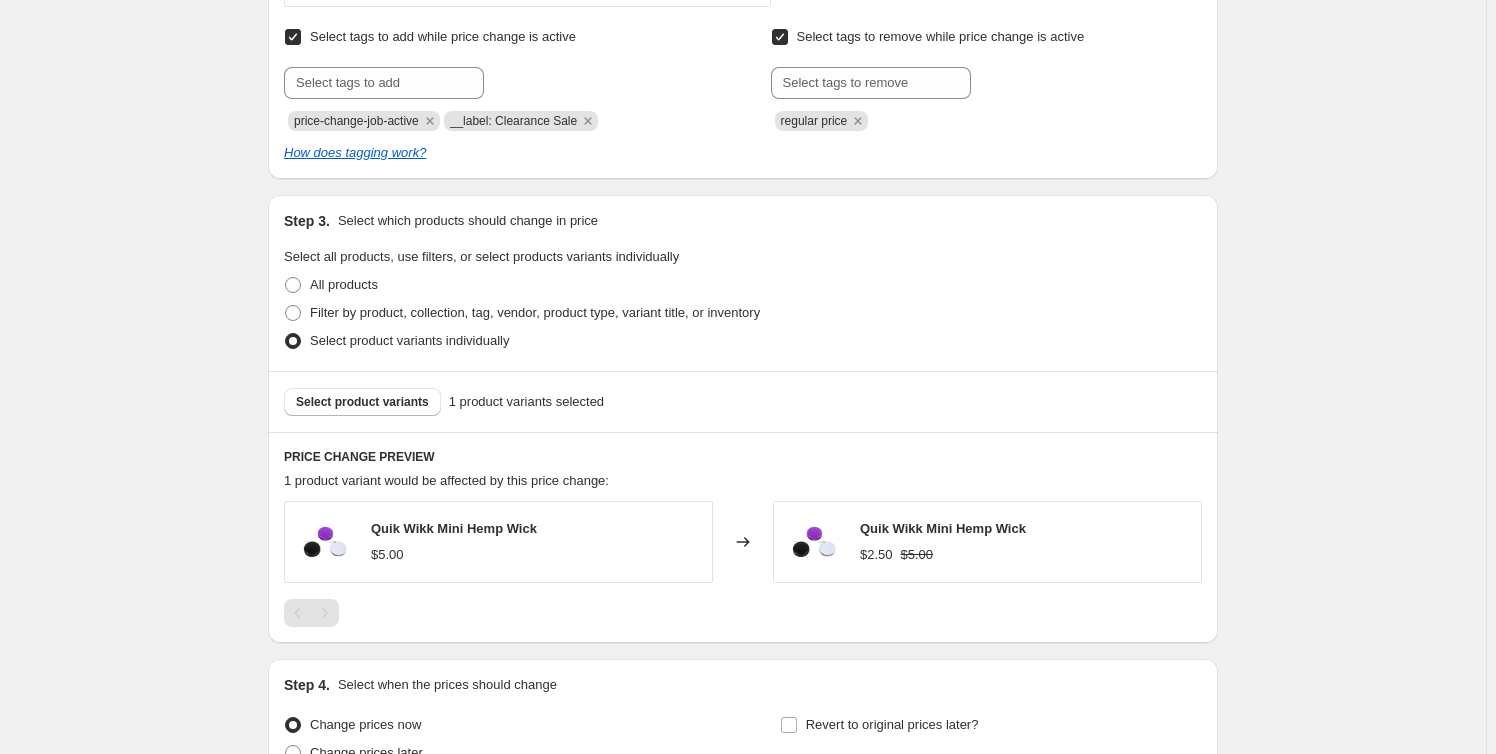 scroll, scrollTop: 909, scrollLeft: 0, axis: vertical 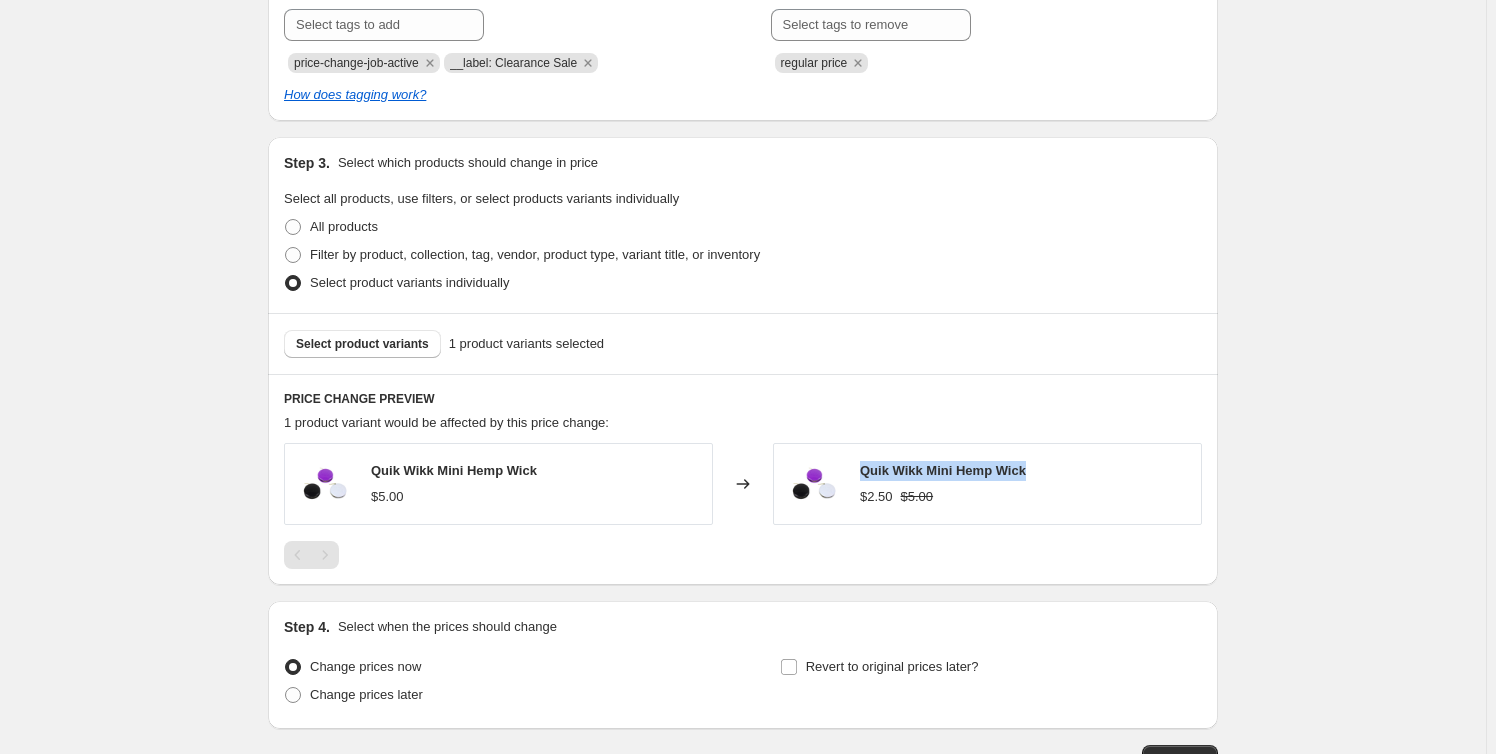 drag, startPoint x: 857, startPoint y: 474, endPoint x: 1091, endPoint y: 475, distance: 234.00214 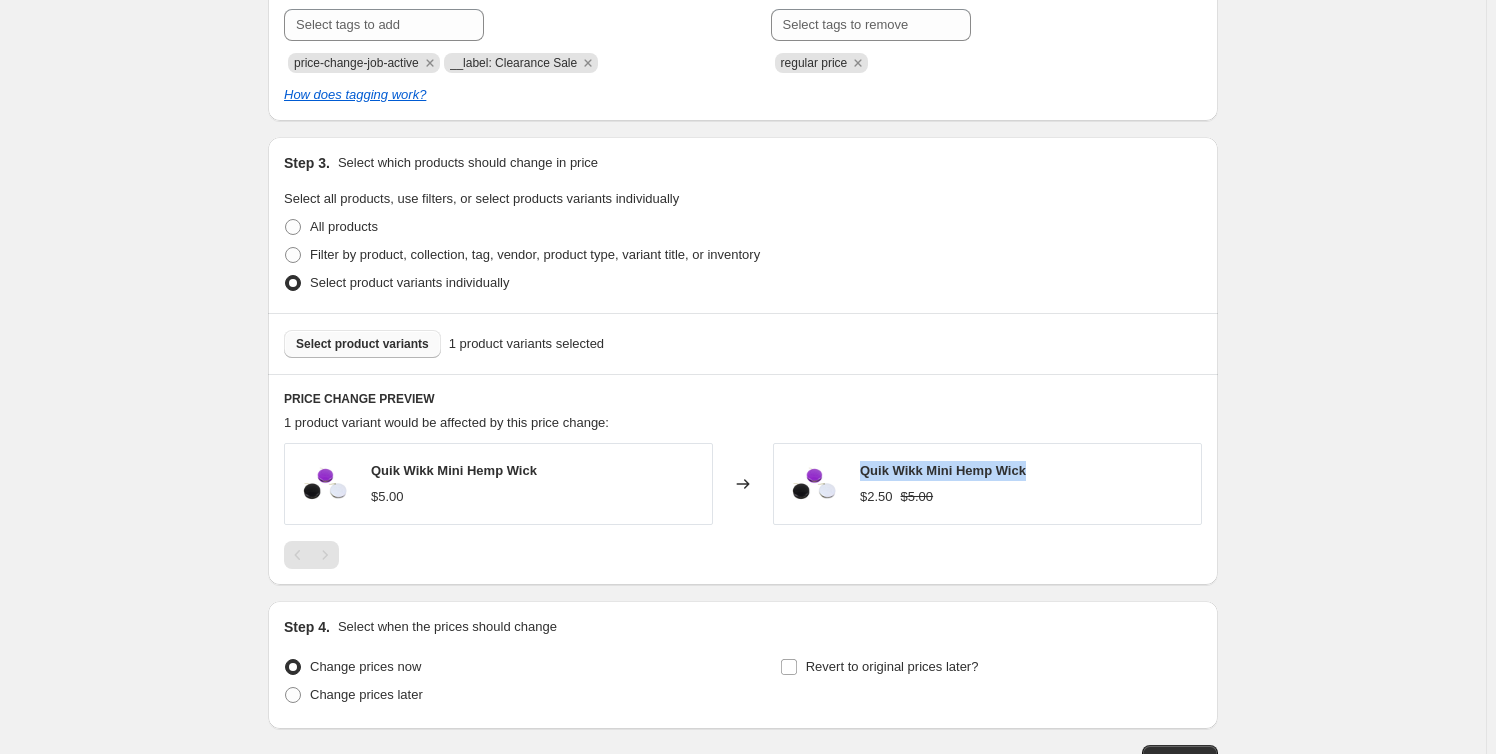 click on "Select product variants" at bounding box center (362, 344) 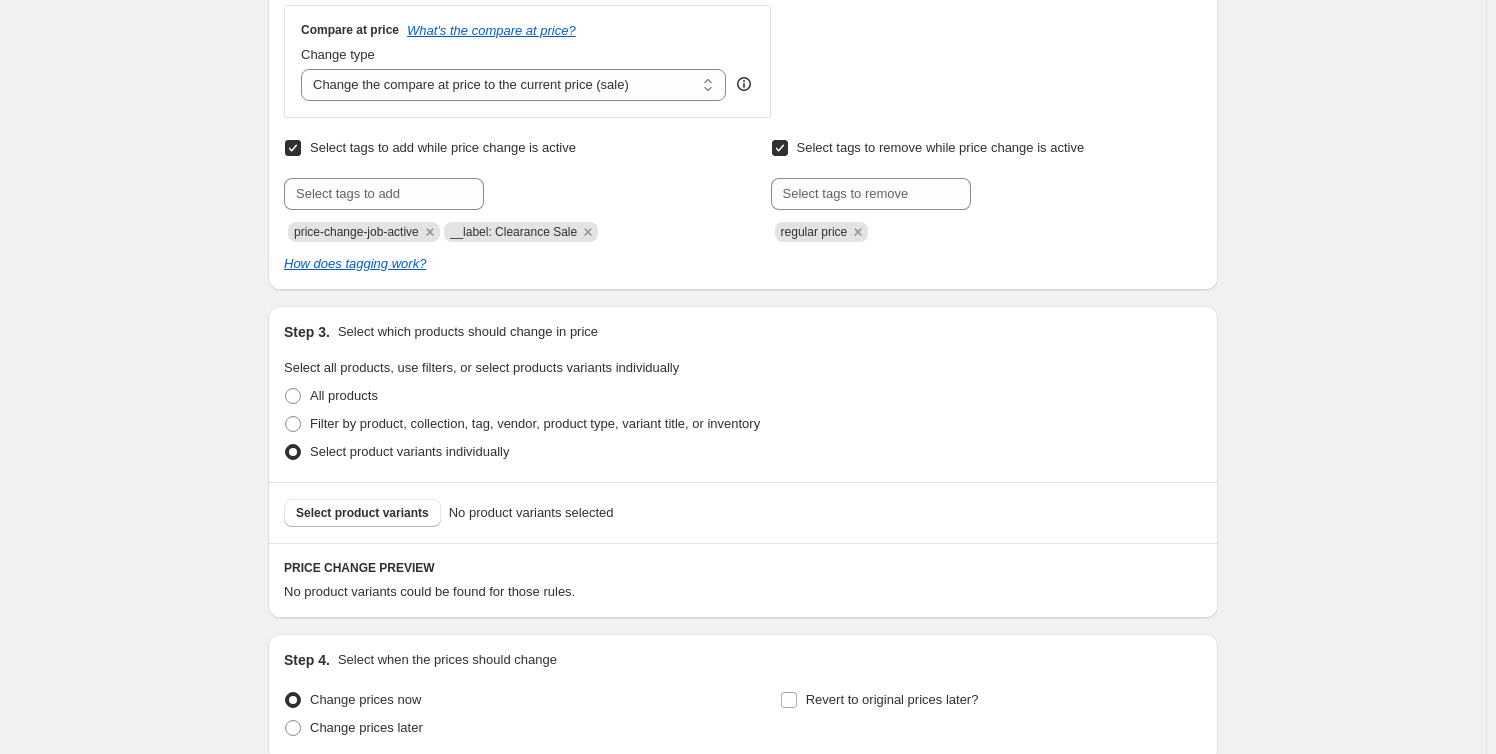 scroll, scrollTop: 727, scrollLeft: 0, axis: vertical 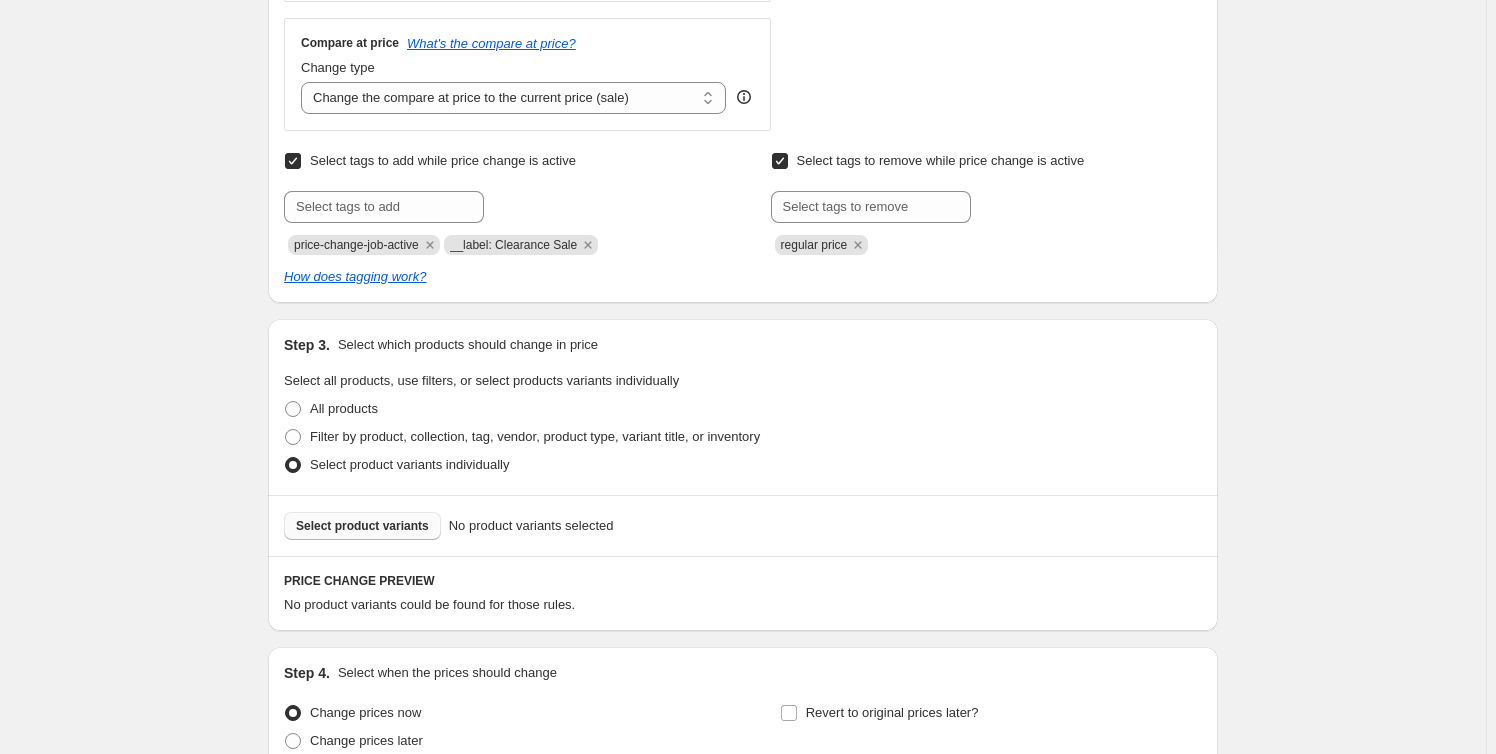 click on "Select product variants" at bounding box center (362, 526) 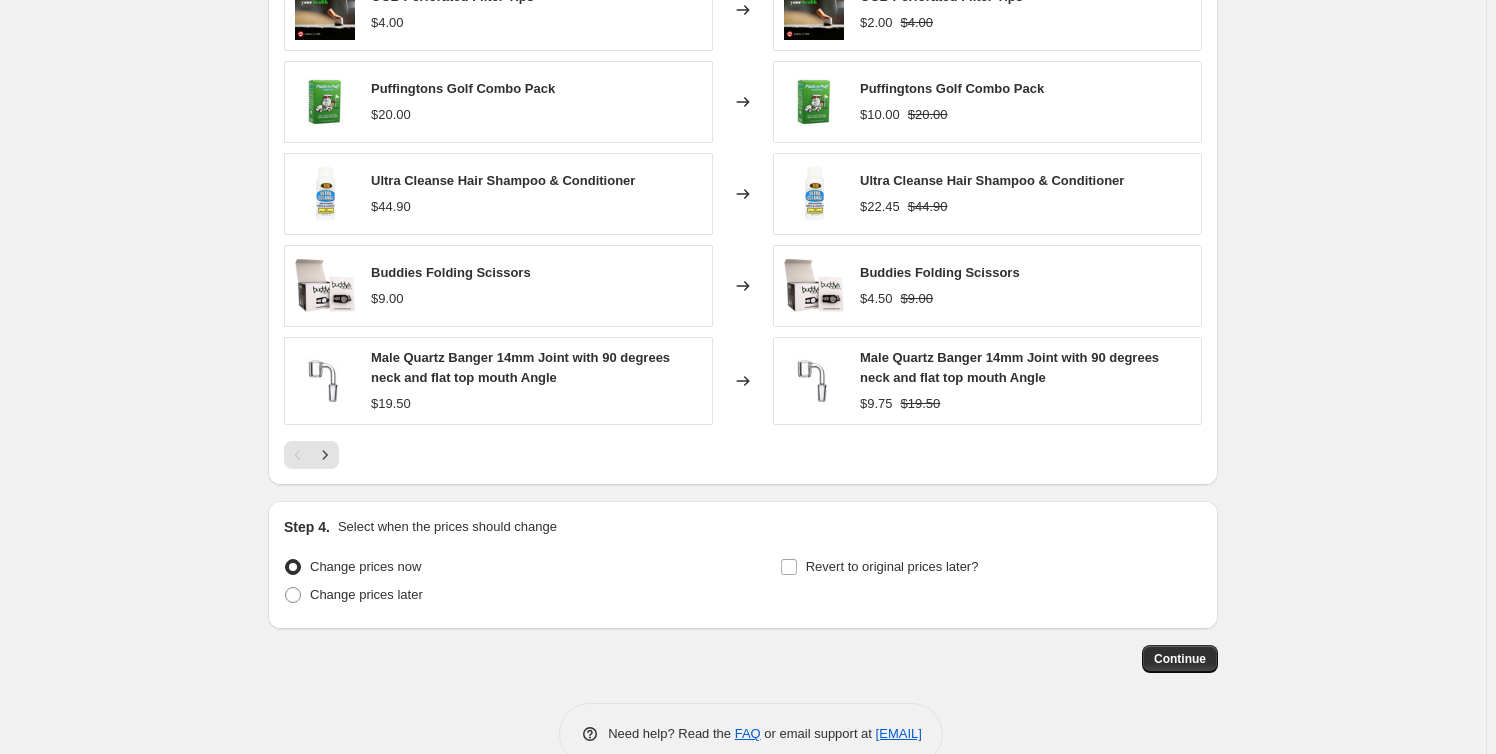 scroll, scrollTop: 1423, scrollLeft: 0, axis: vertical 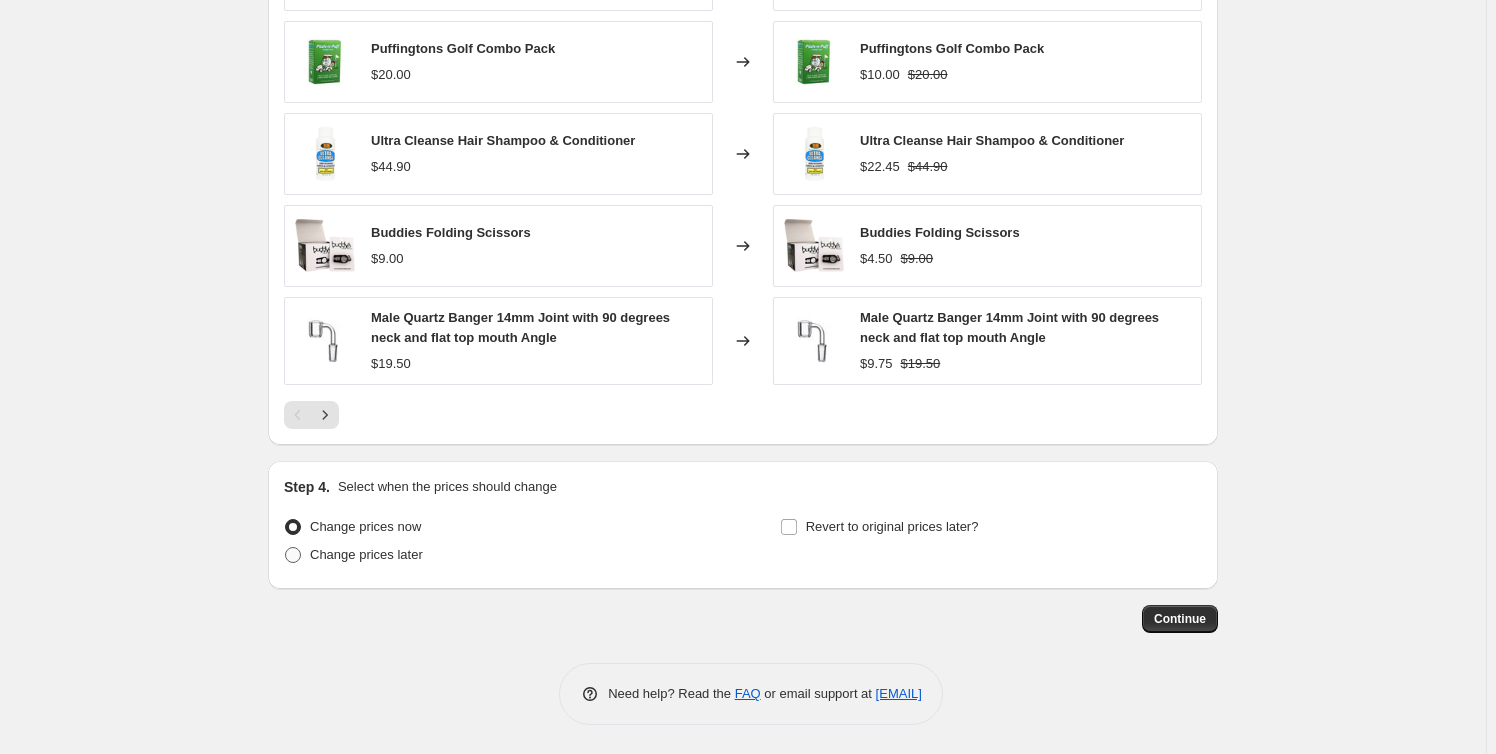 click on "Change prices later" at bounding box center (353, 555) 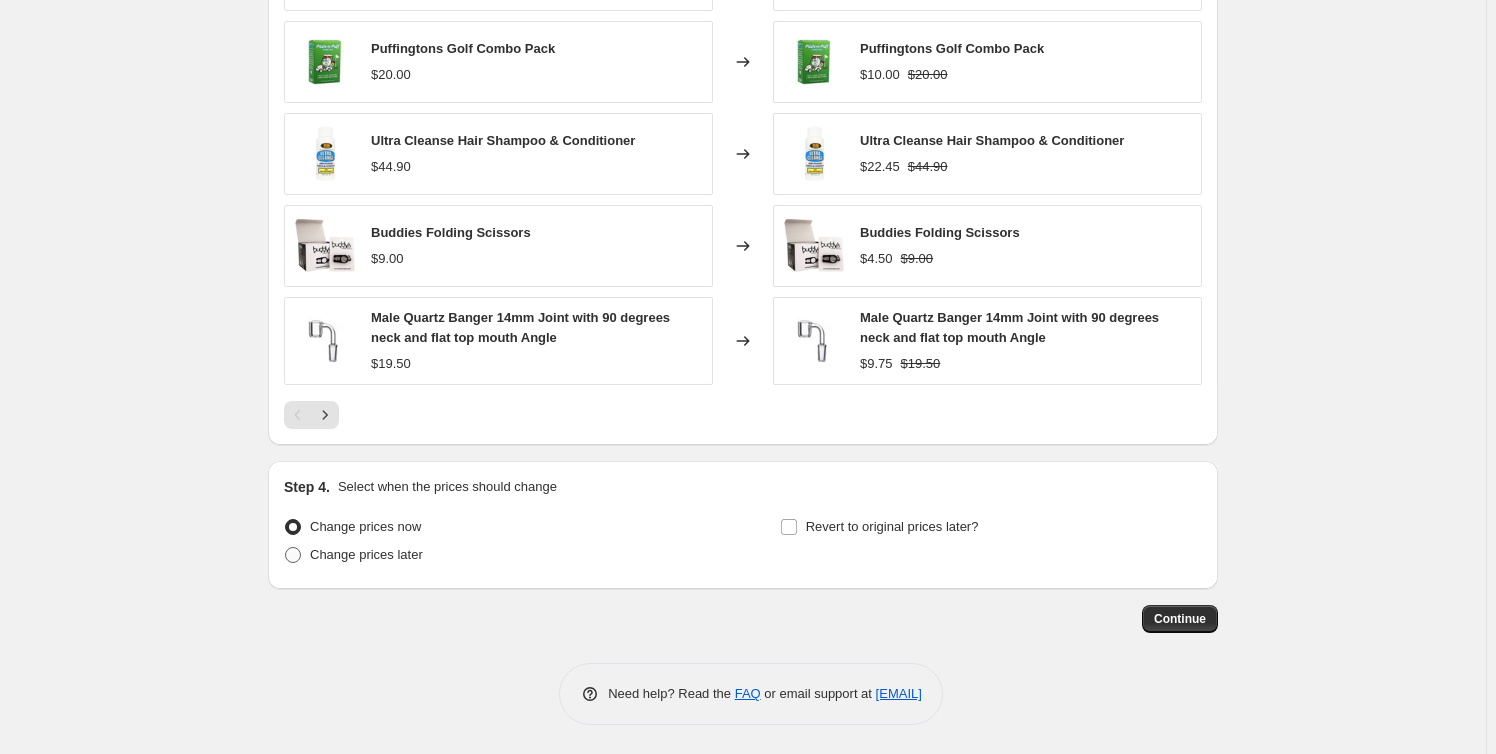 radio on "true" 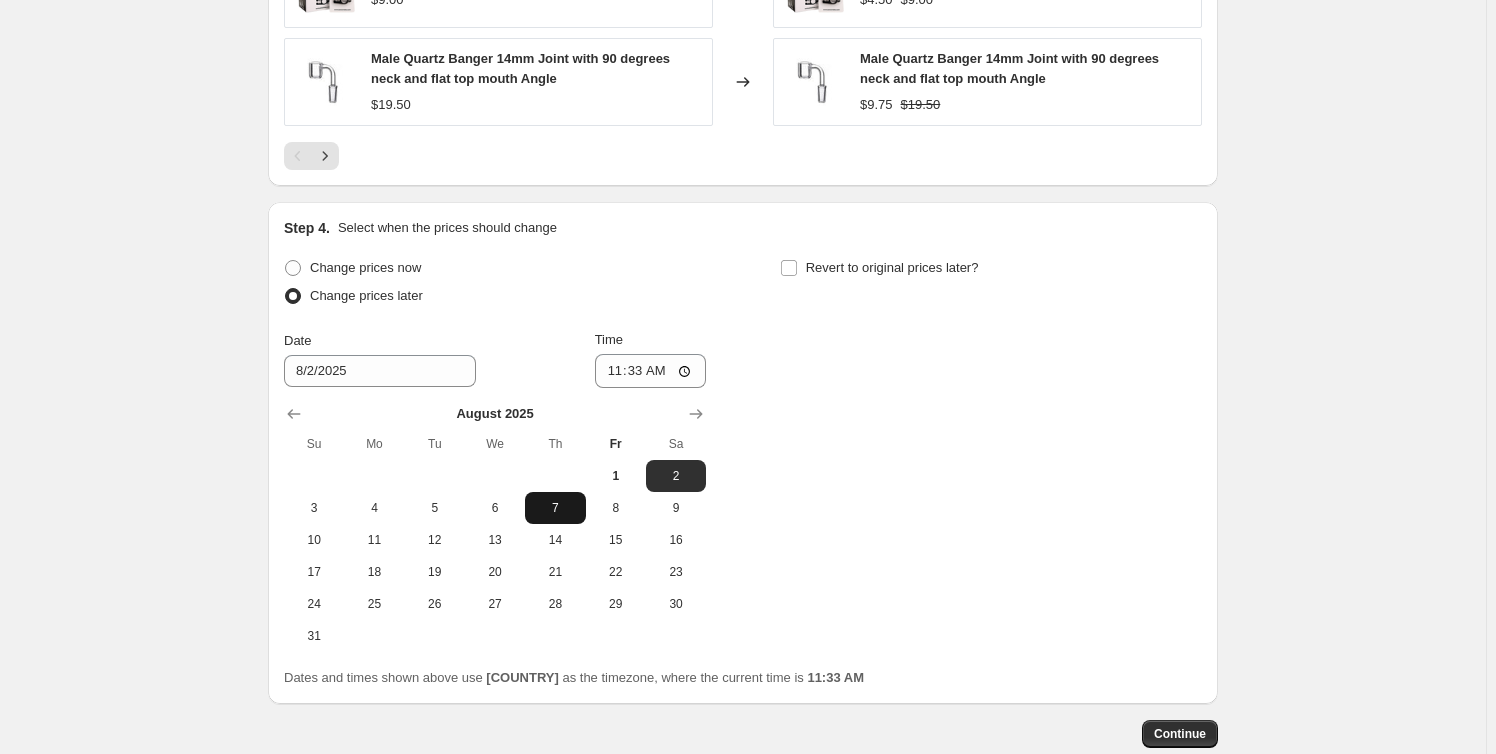 scroll, scrollTop: 1787, scrollLeft: 0, axis: vertical 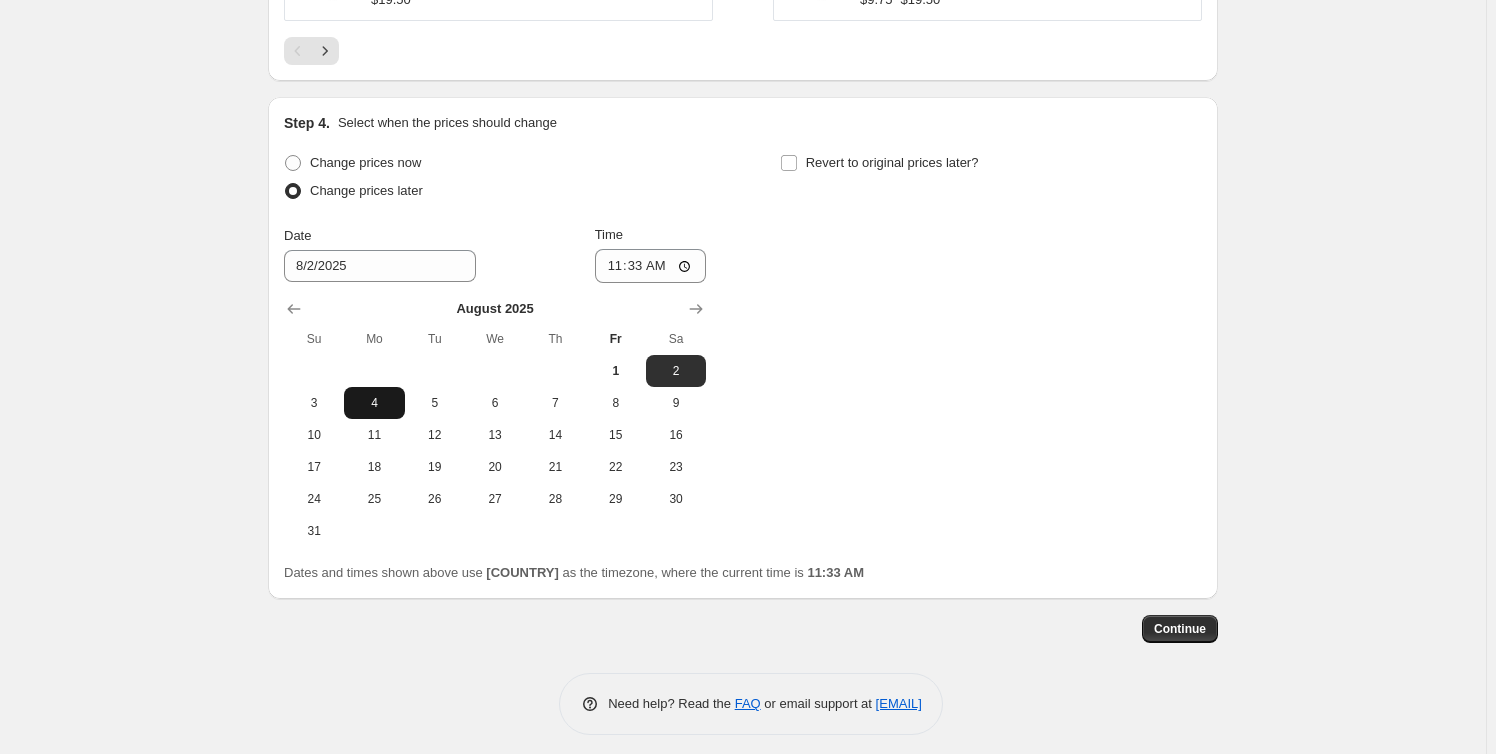 click on "4" at bounding box center [374, 403] 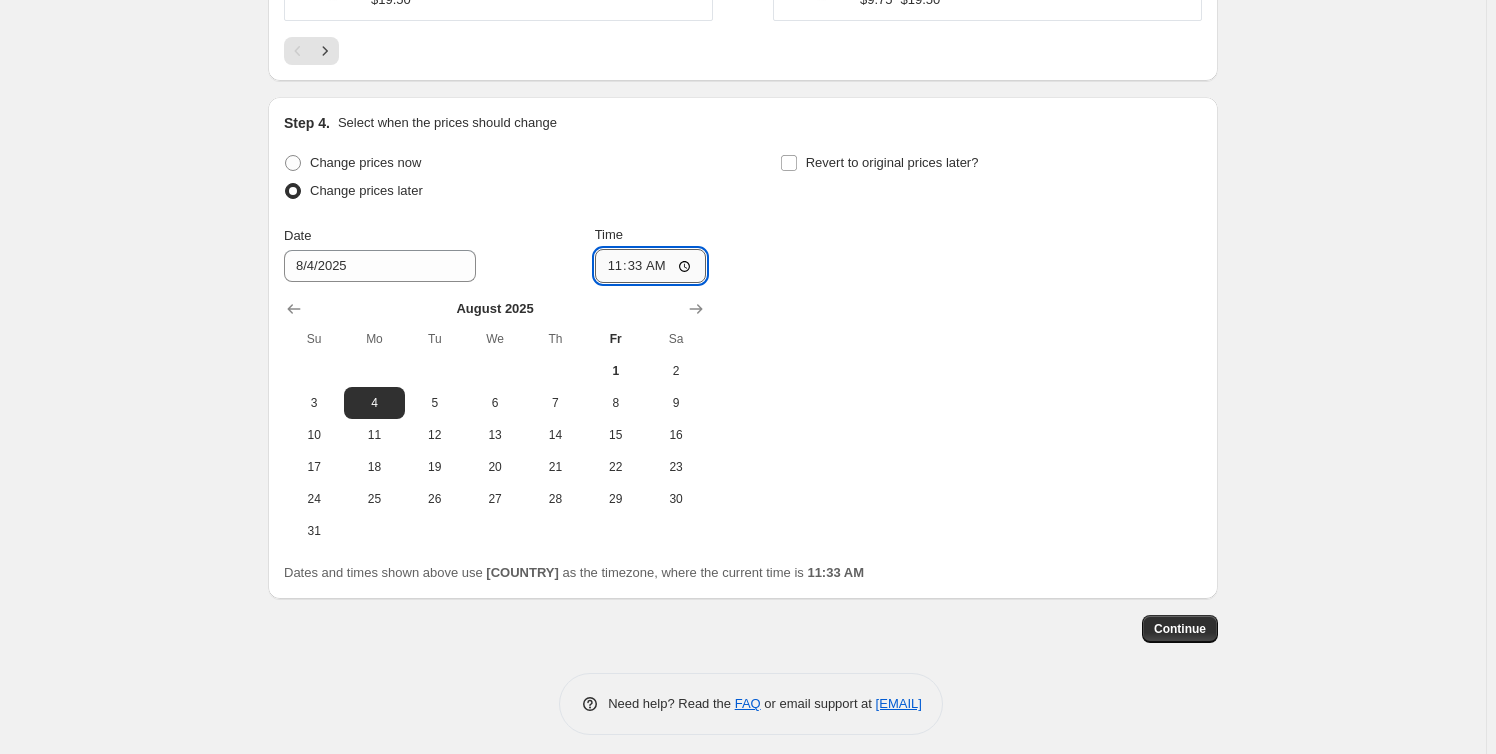 click on "11:33" at bounding box center [651, 266] 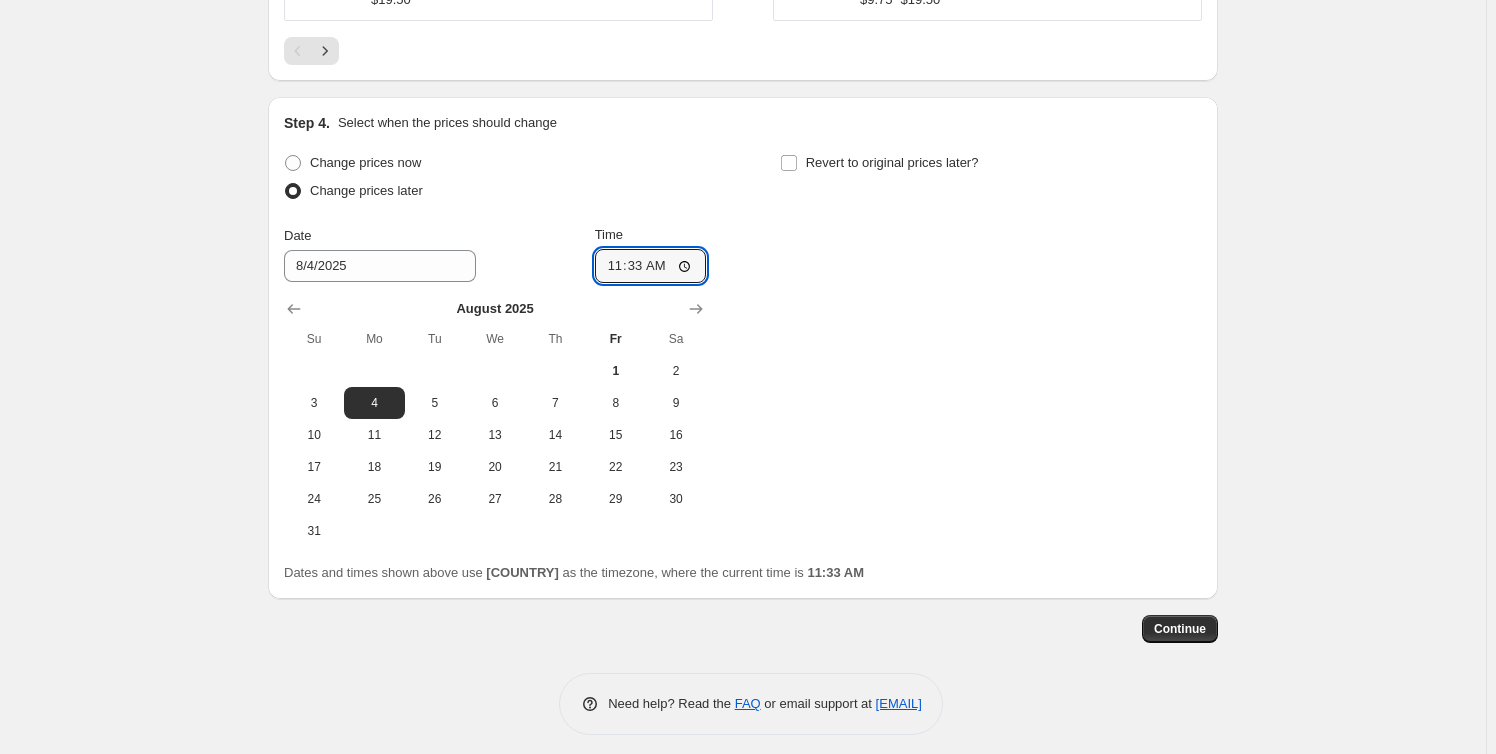 click on "3" at bounding box center (314, 403) 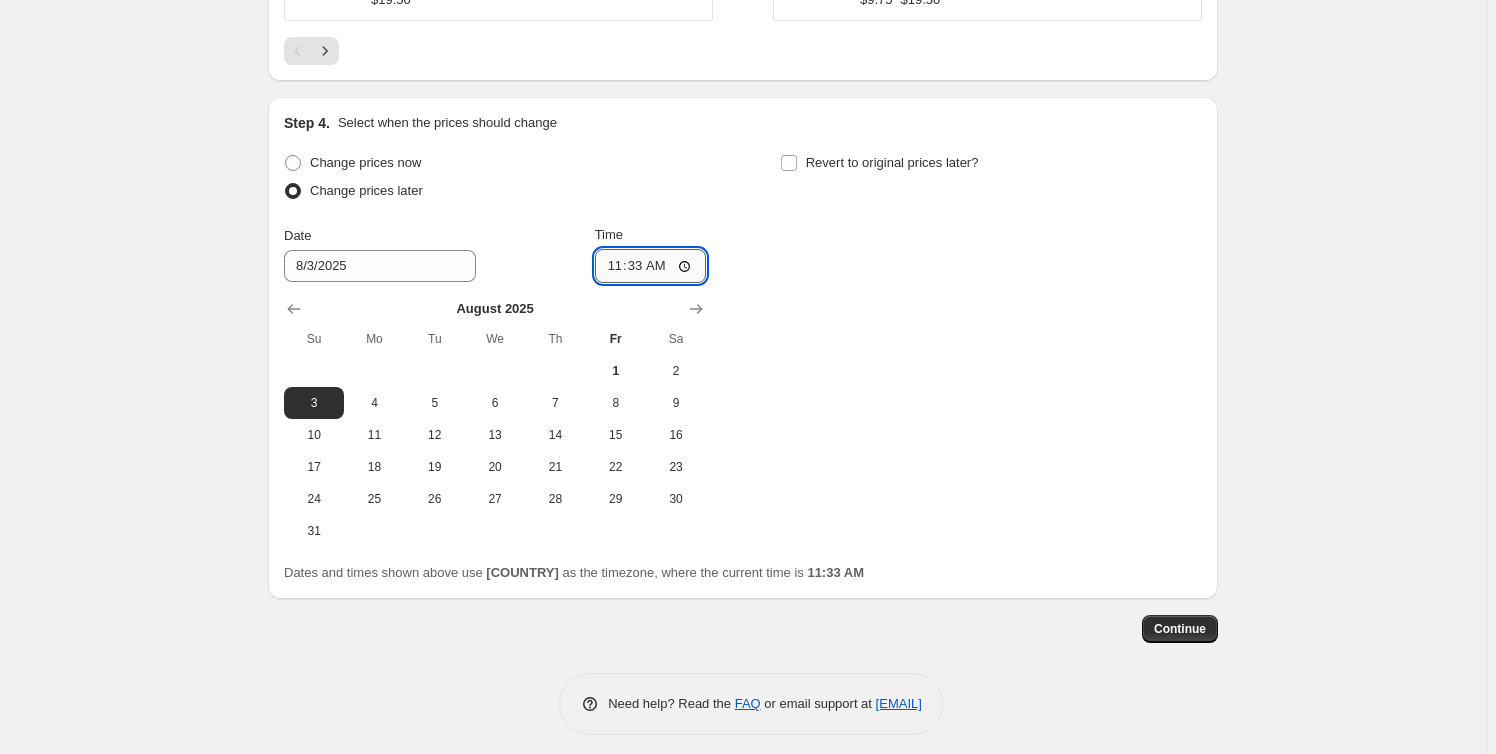 click on "11:33" at bounding box center (651, 266) 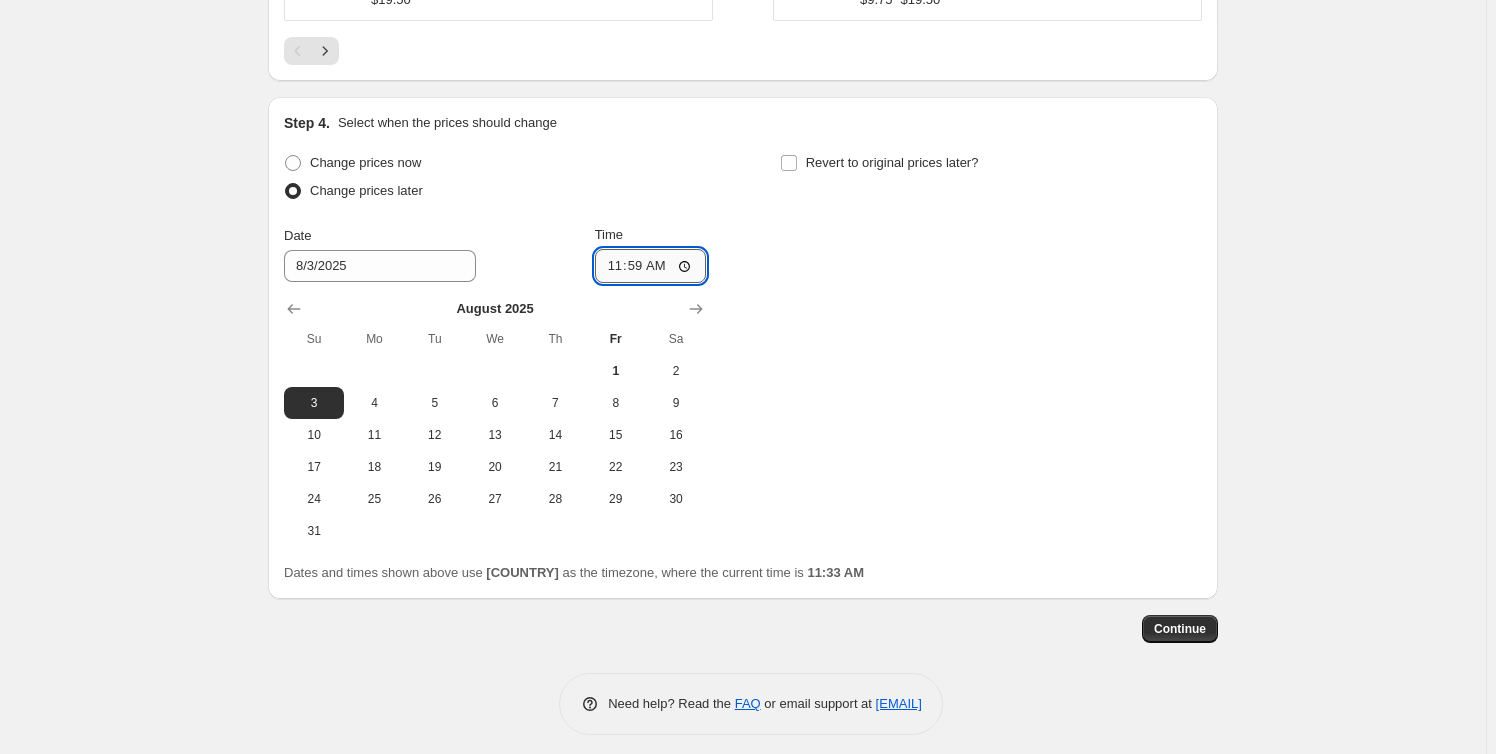 type on "23:59" 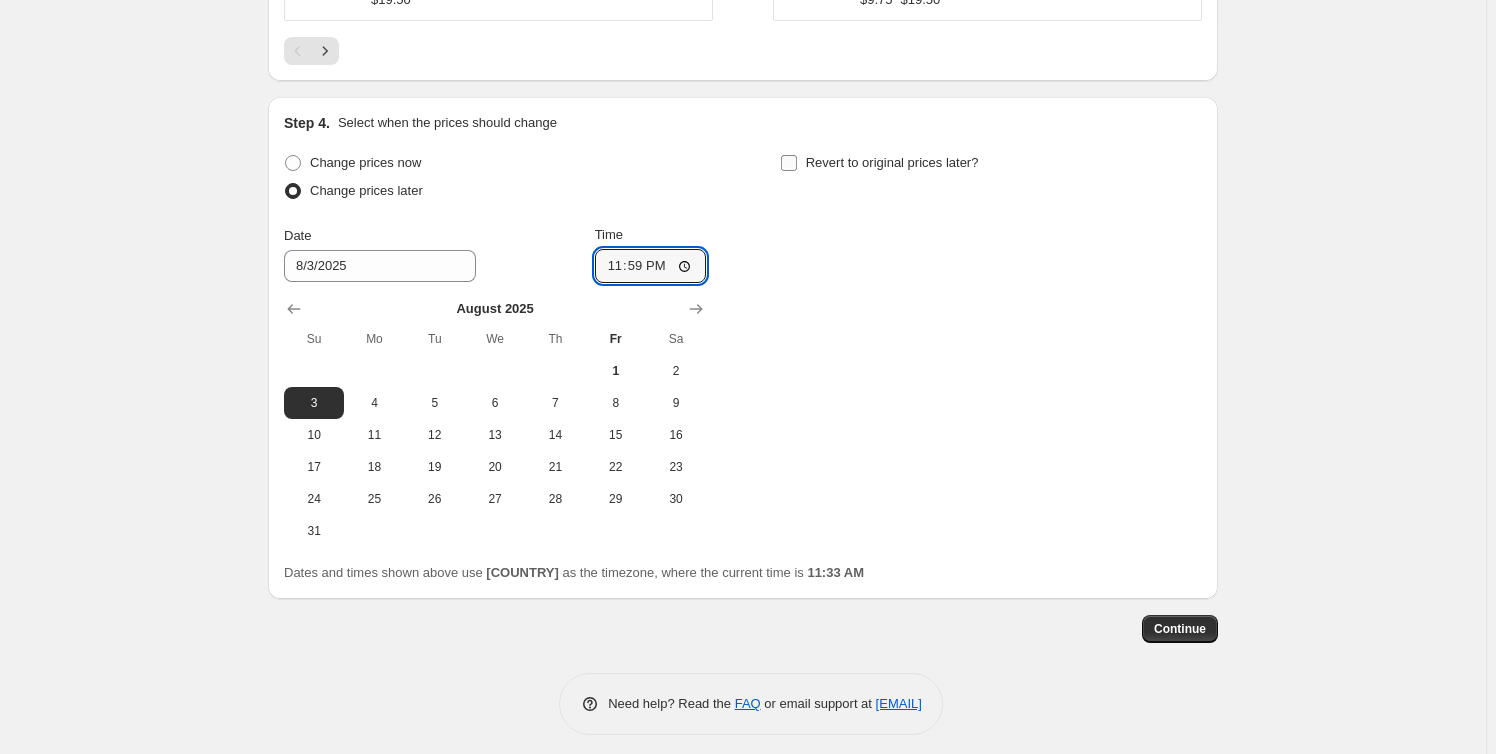 click on "Revert to original prices later?" at bounding box center [892, 162] 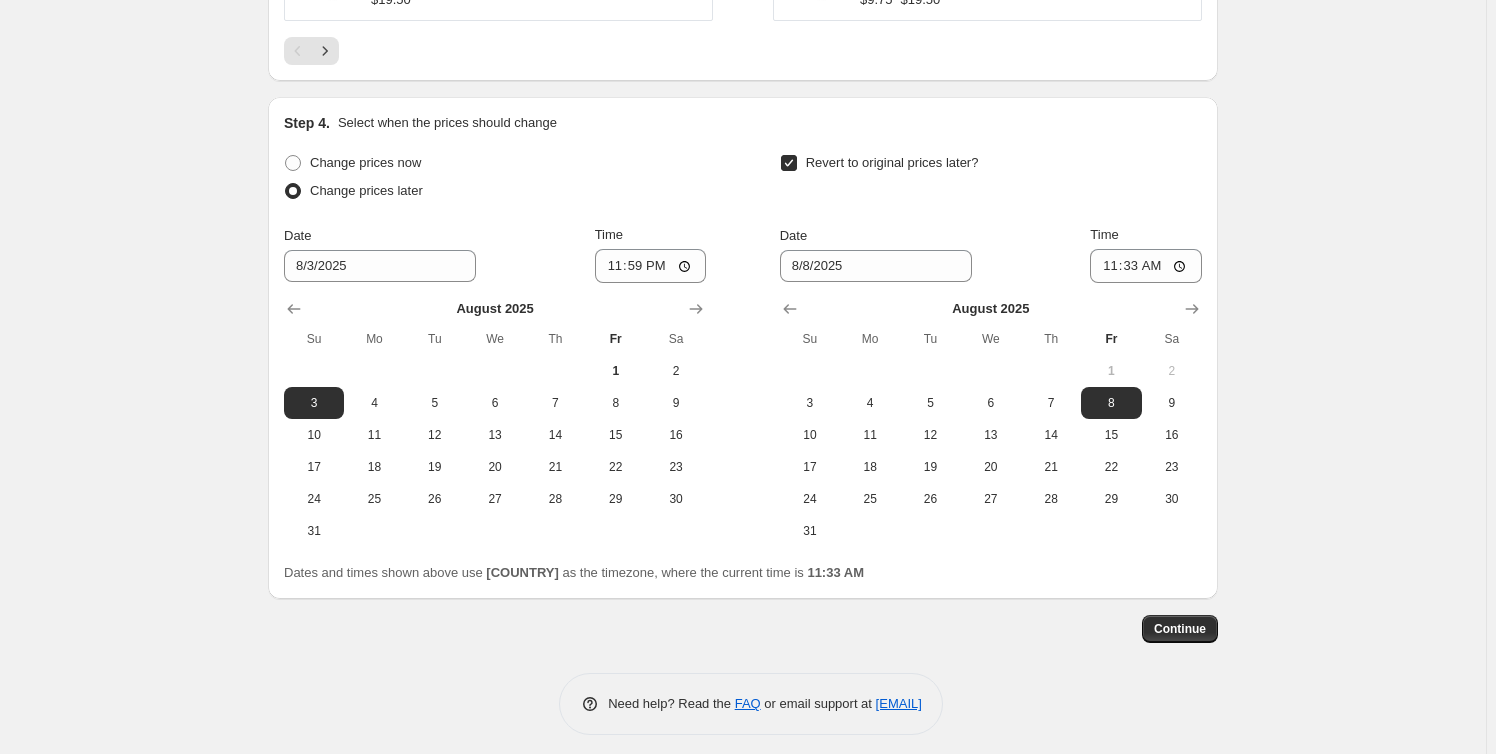 click on "Revert to original prices later?" at bounding box center (892, 162) 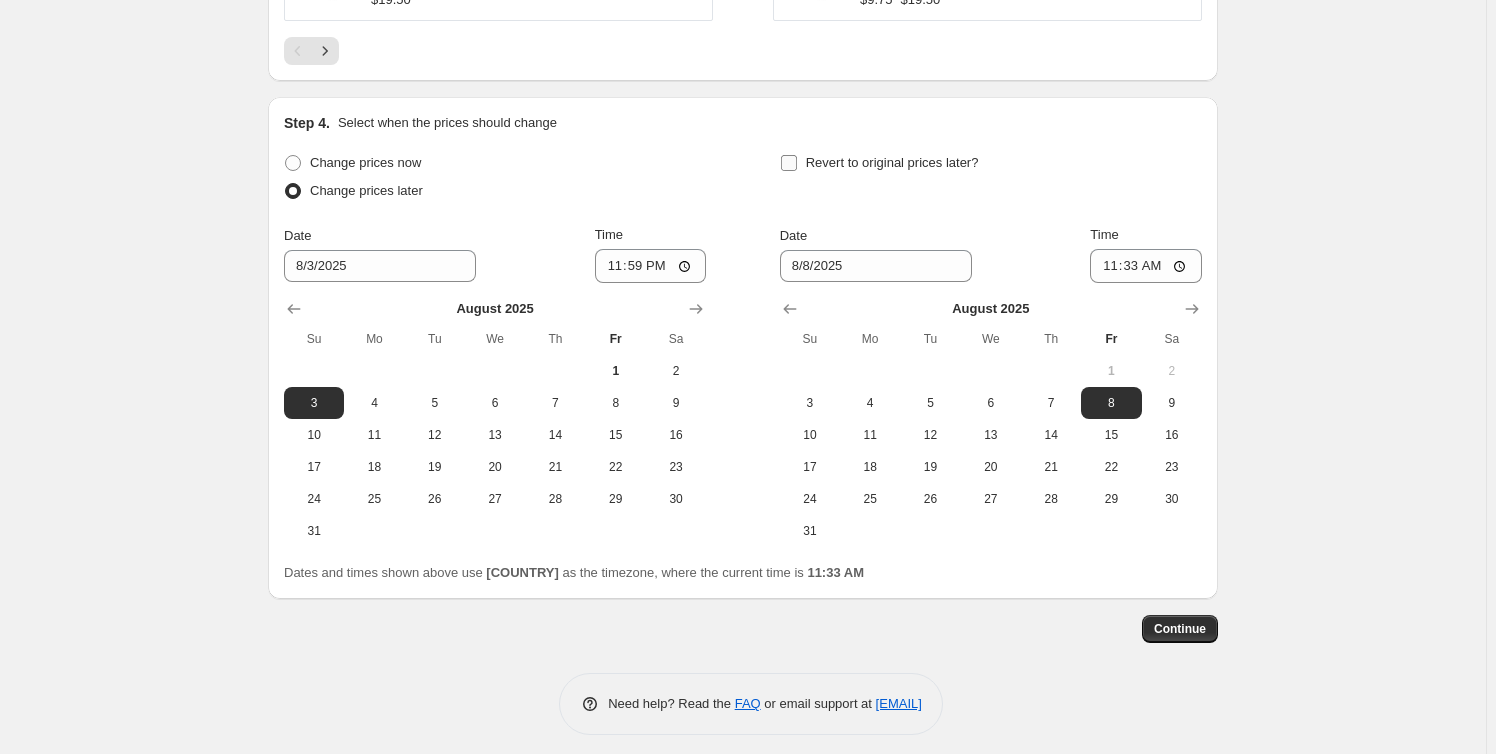 checkbox on "false" 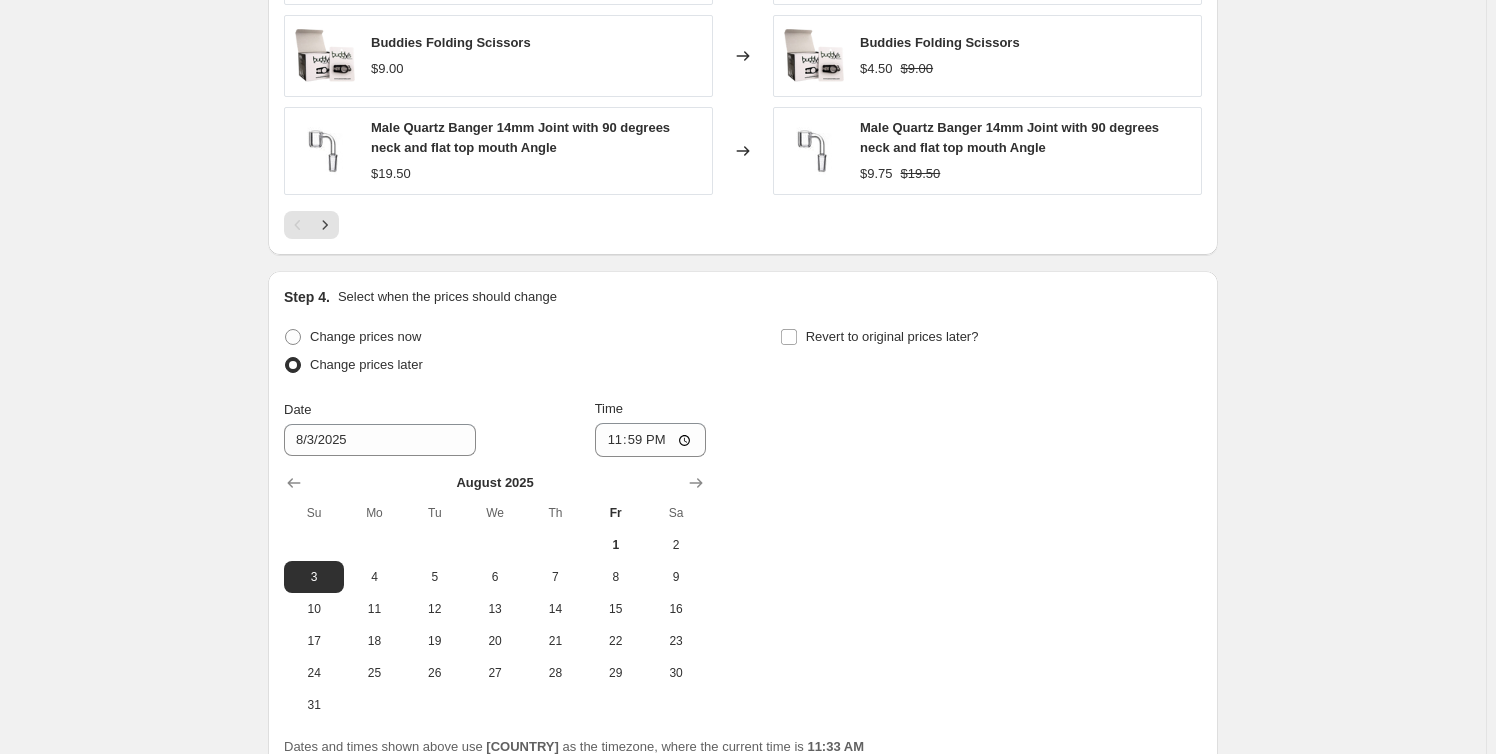 scroll, scrollTop: 1797, scrollLeft: 0, axis: vertical 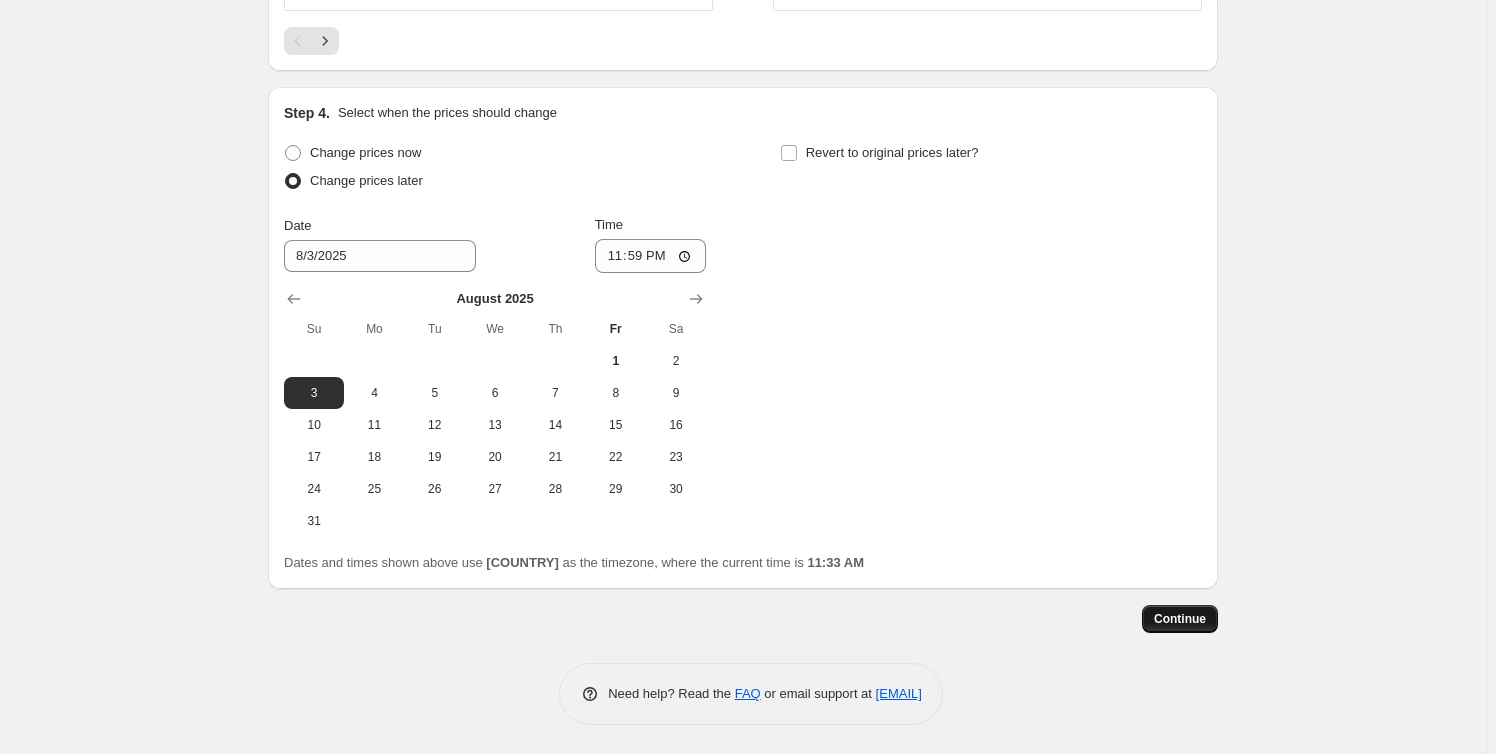 click on "Continue" at bounding box center (1180, 619) 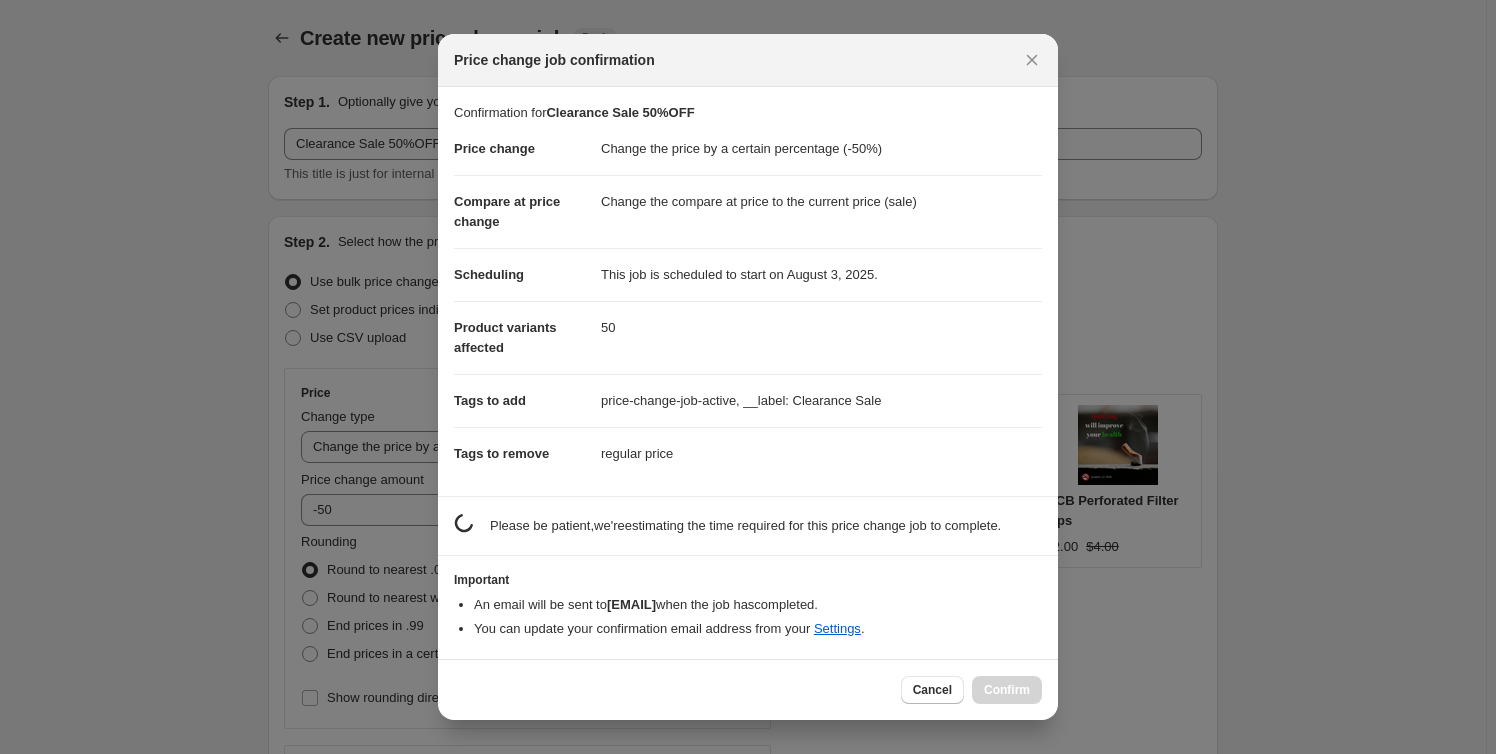 scroll, scrollTop: 0, scrollLeft: 0, axis: both 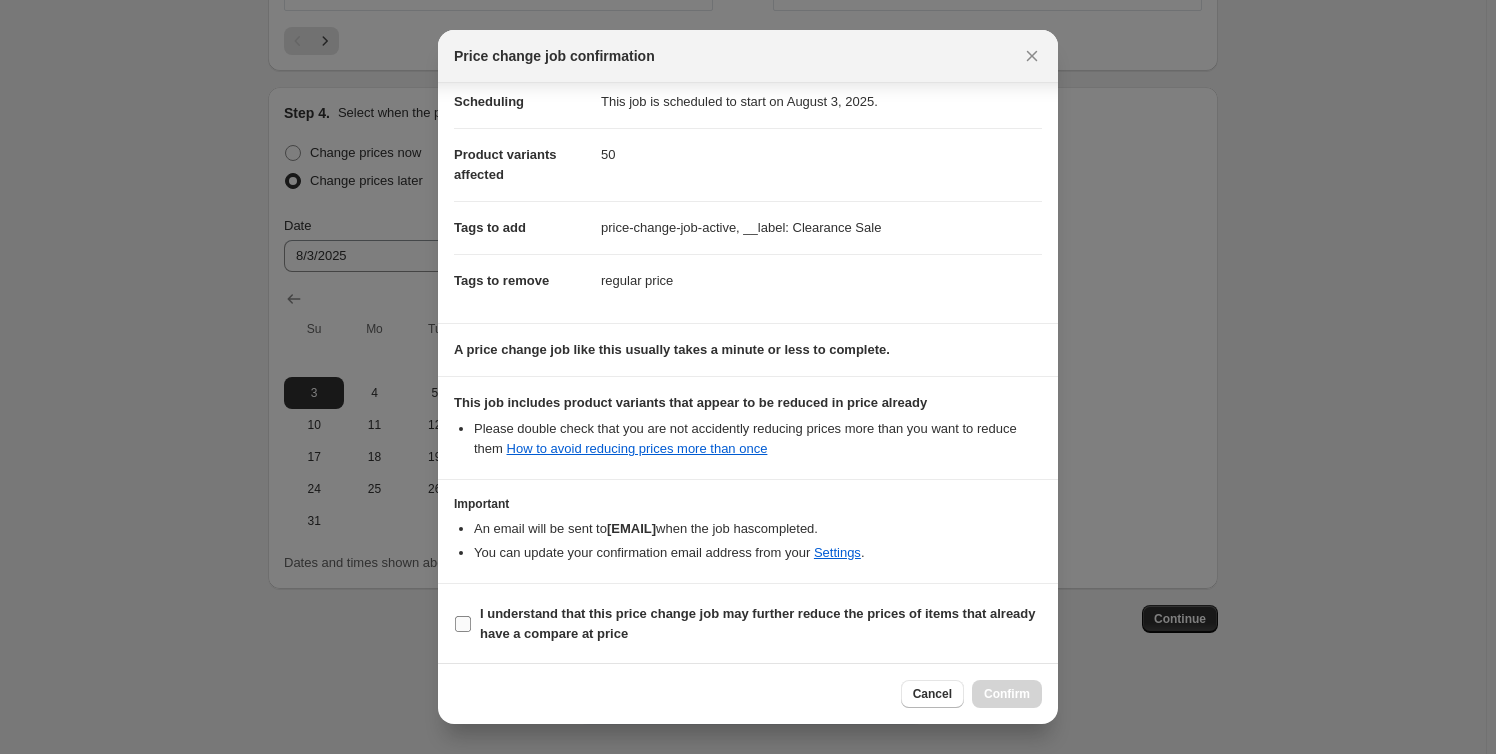 click on "I understand that this price change job may further reduce the prices of items that already have a compare at price" at bounding box center (758, 623) 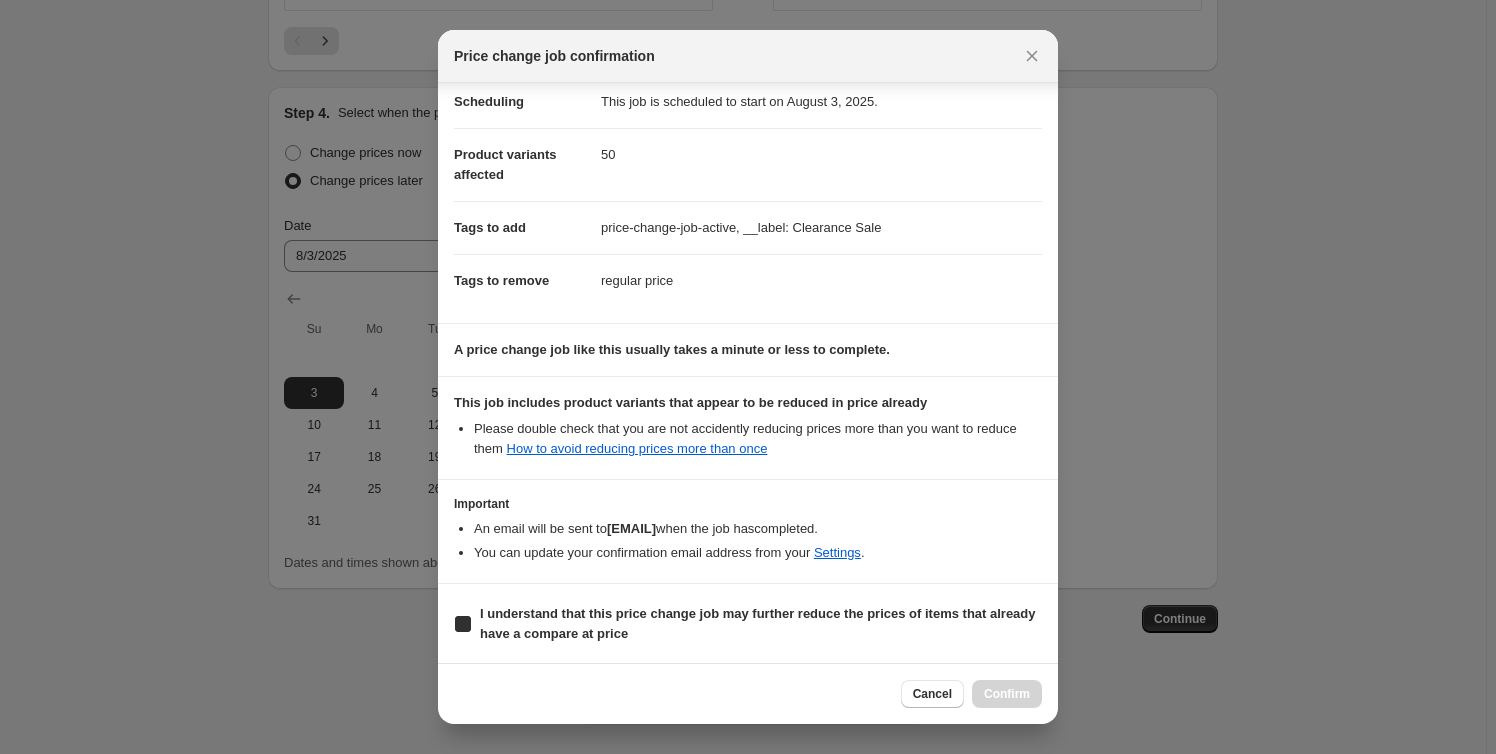 checkbox on "true" 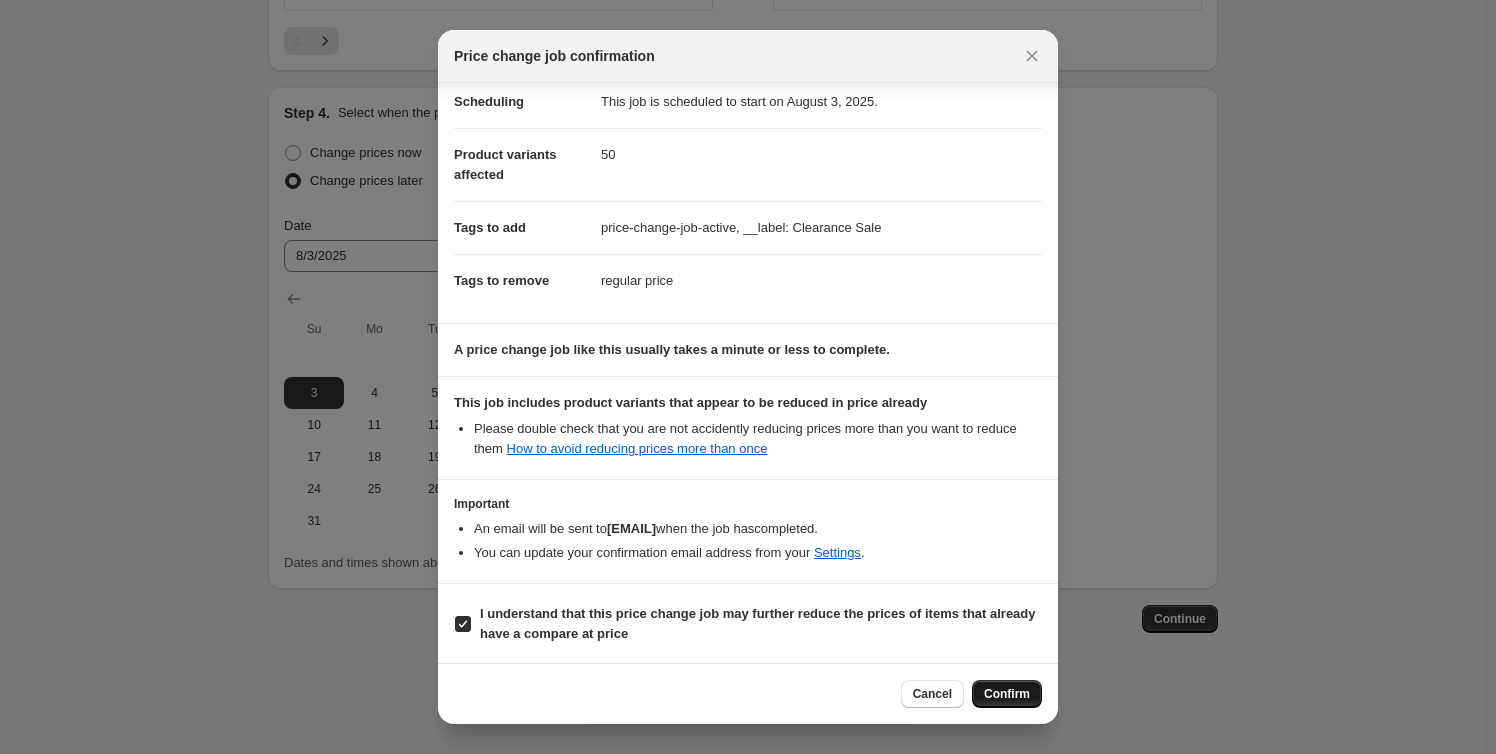 click on "Confirm" at bounding box center [1007, 694] 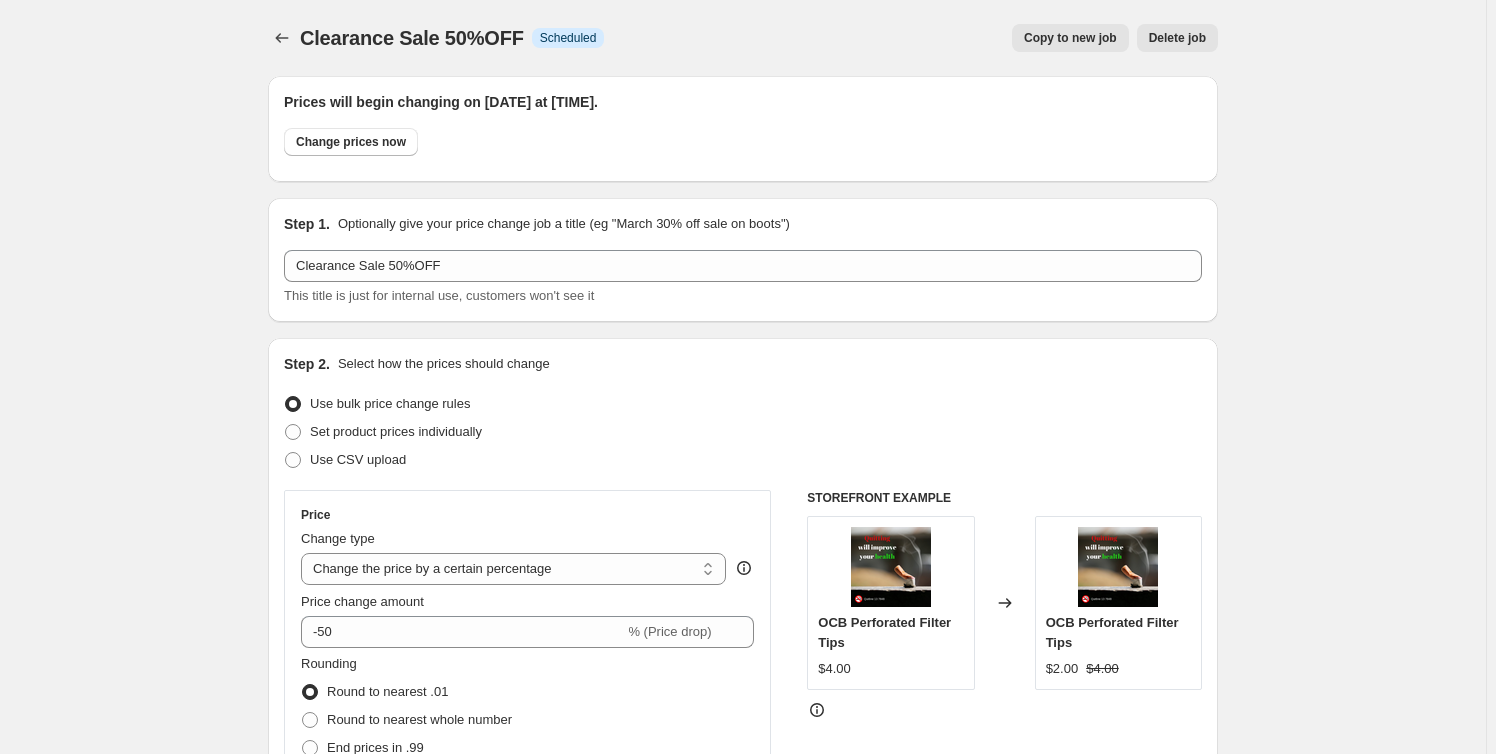 scroll, scrollTop: 1797, scrollLeft: 0, axis: vertical 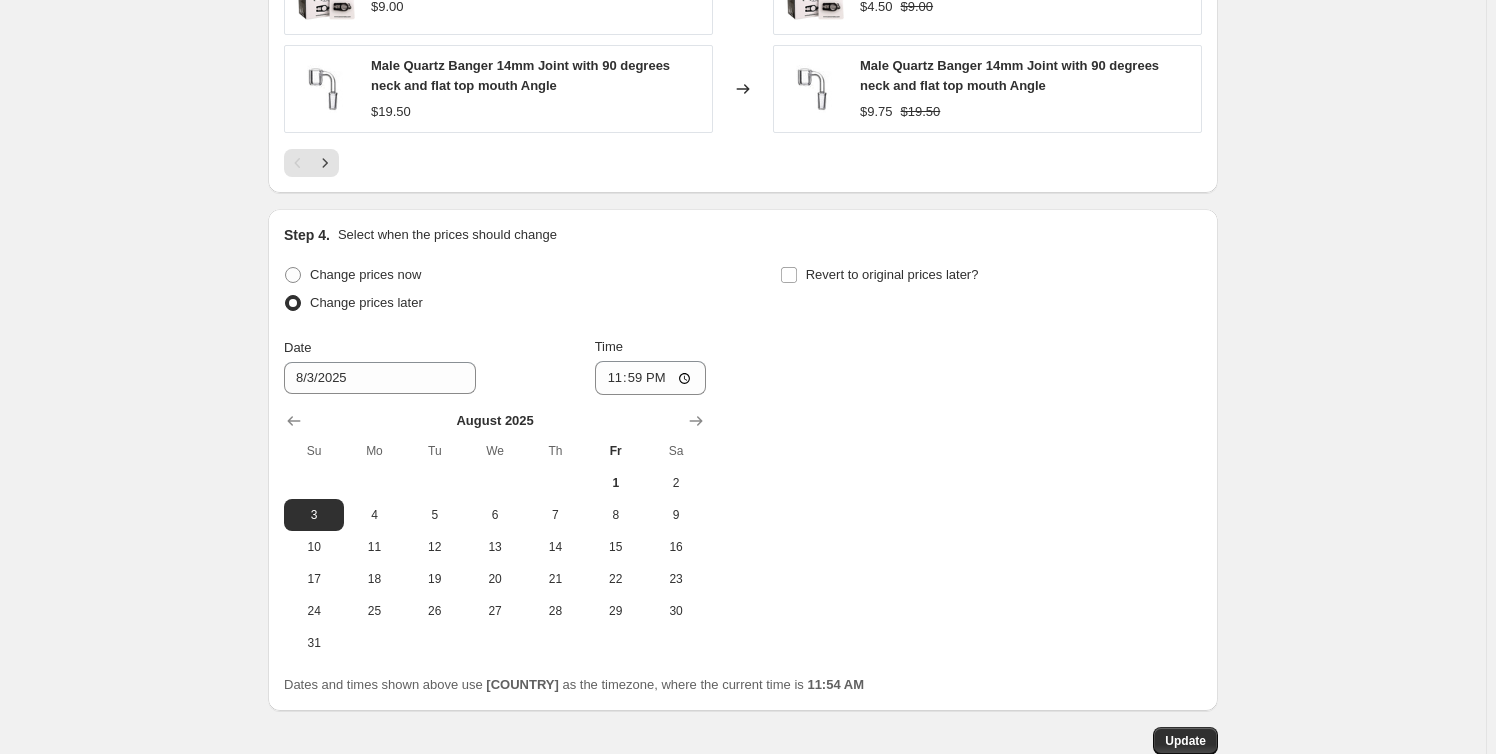 click on "Clearance Sale [PERCENT]%OFF. This page is ready Clearance Sale [PERCENT]%OFF Info Scheduled Copy to new job Delete job More actions Copy to new job Delete job Prices will begin changing on [DATE] at [TIME]. Change prices now Step 1. Optionally give your price change job a title (eg "[MONTH] [PERCENT]% off sale on boots") Clearance Sale [PERCENT]%OFF This title is just for internal use, customers won't see it Step 2. Select how the prices should change Use bulk price change rules Set product prices individually Use CSV upload Price Change type Change the price to a certain amount Change the price by a certain amount Change the price by a certain percentage Change the price to the current compare at price (price before sale) Change the price by a certain amount relative to the compare at price Change the price by a certain percentage relative to the compare at price Don't change the price Change the price by a certain percentage relative to the cost per item Change price to certain cost margin Price change amount [PERCENT] Rounding [PERCENT]" at bounding box center (743, -460) 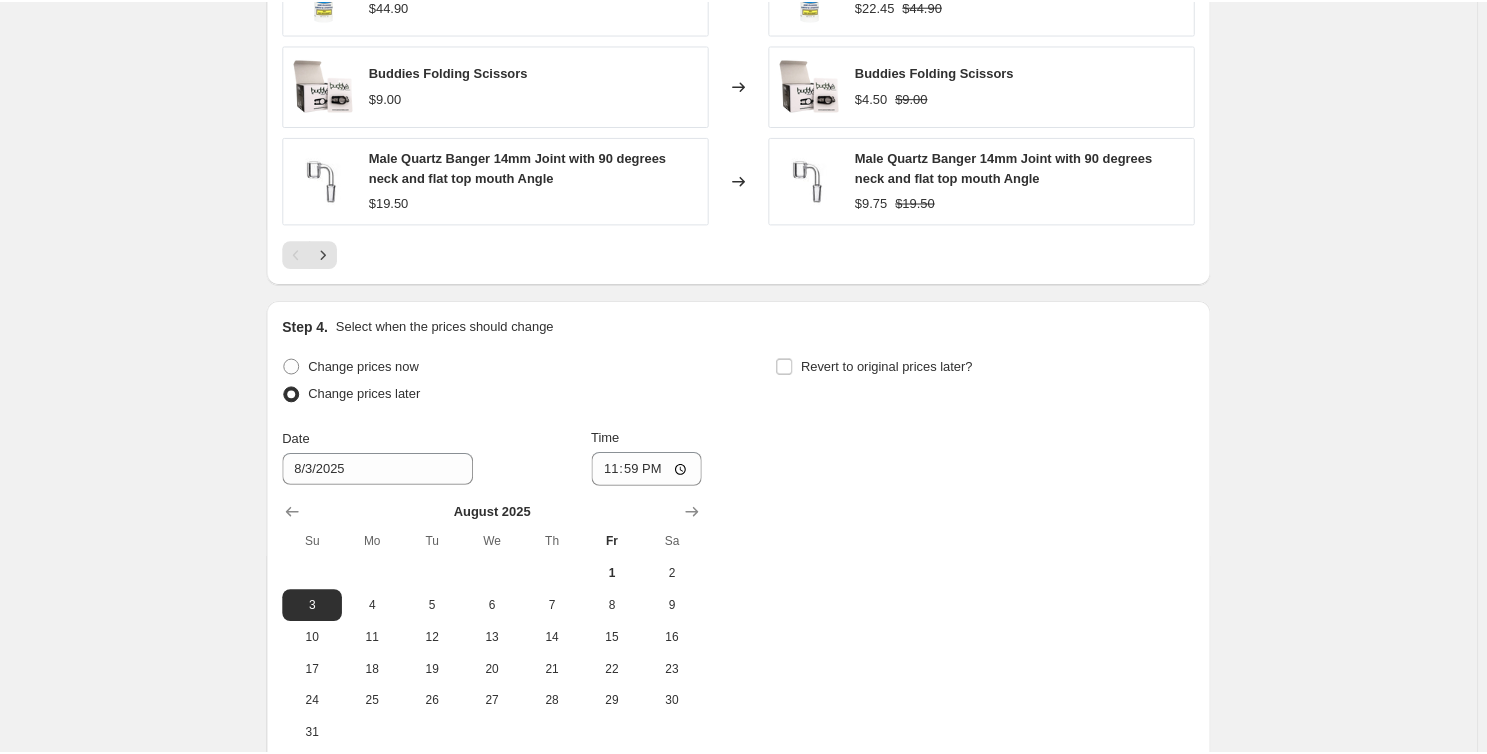 scroll, scrollTop: 1433, scrollLeft: 0, axis: vertical 